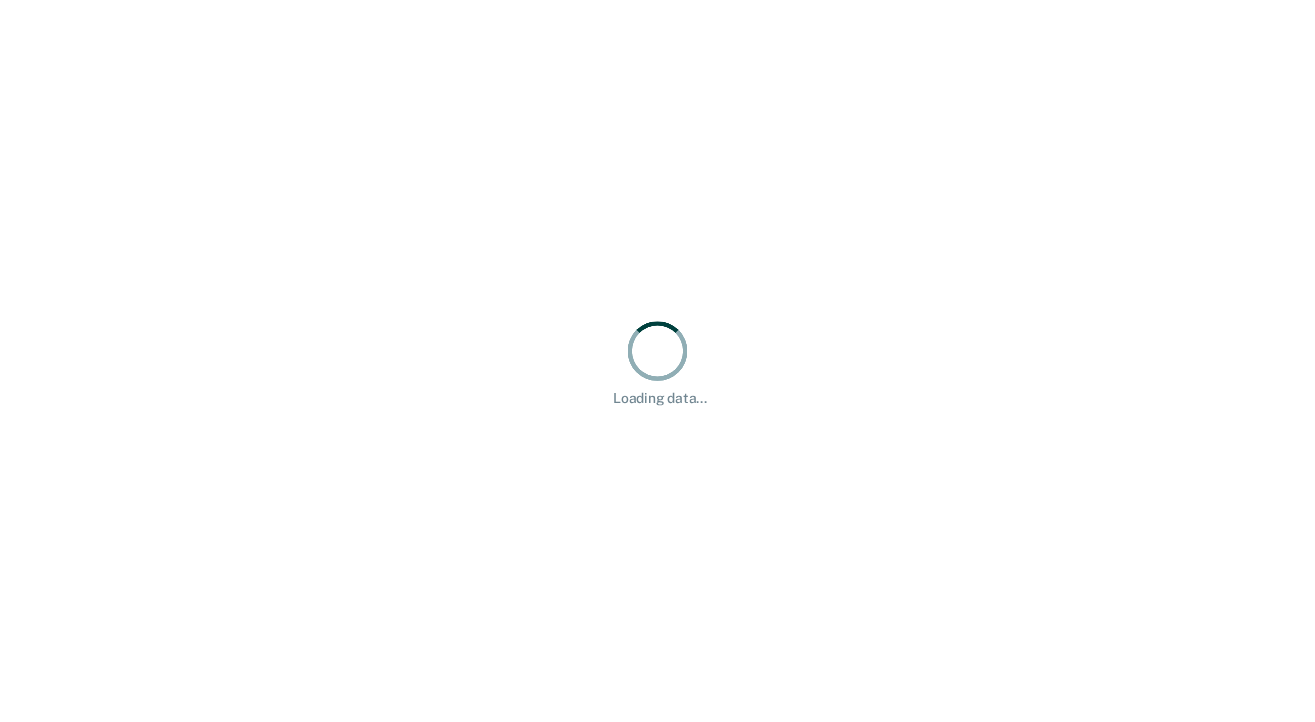 scroll, scrollTop: 0, scrollLeft: 0, axis: both 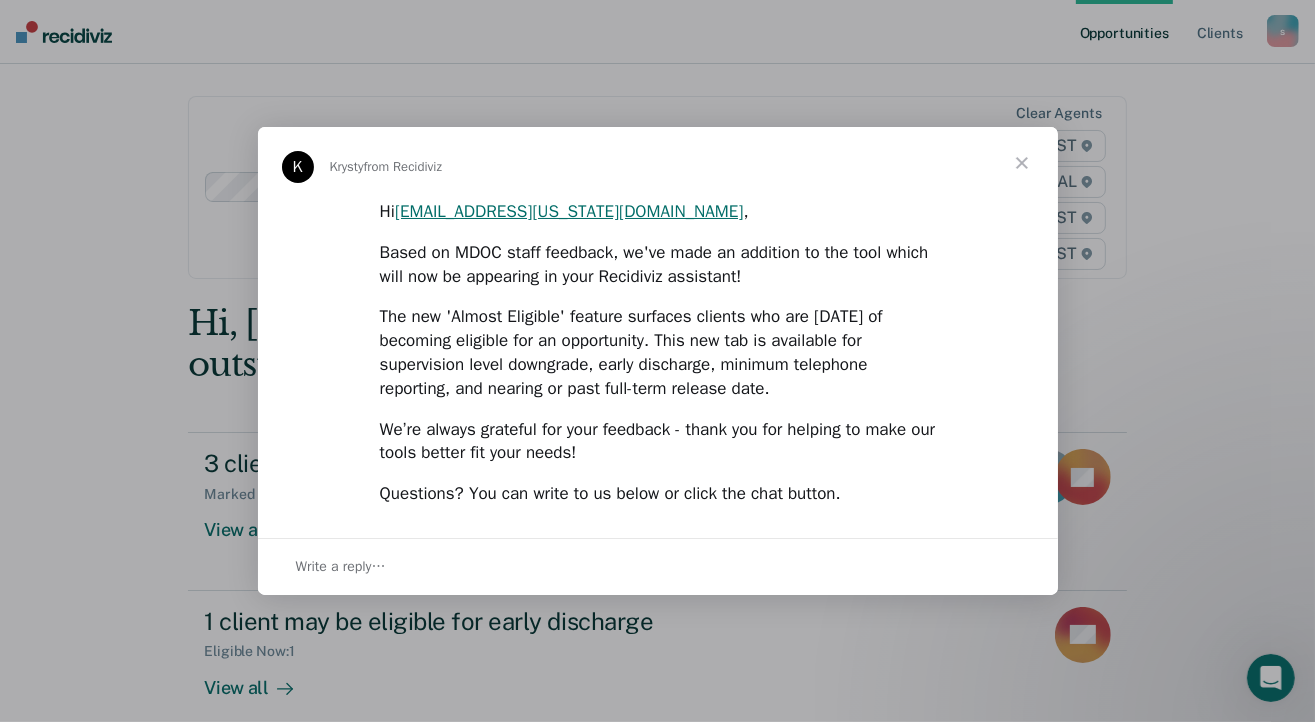 click at bounding box center [1022, 163] 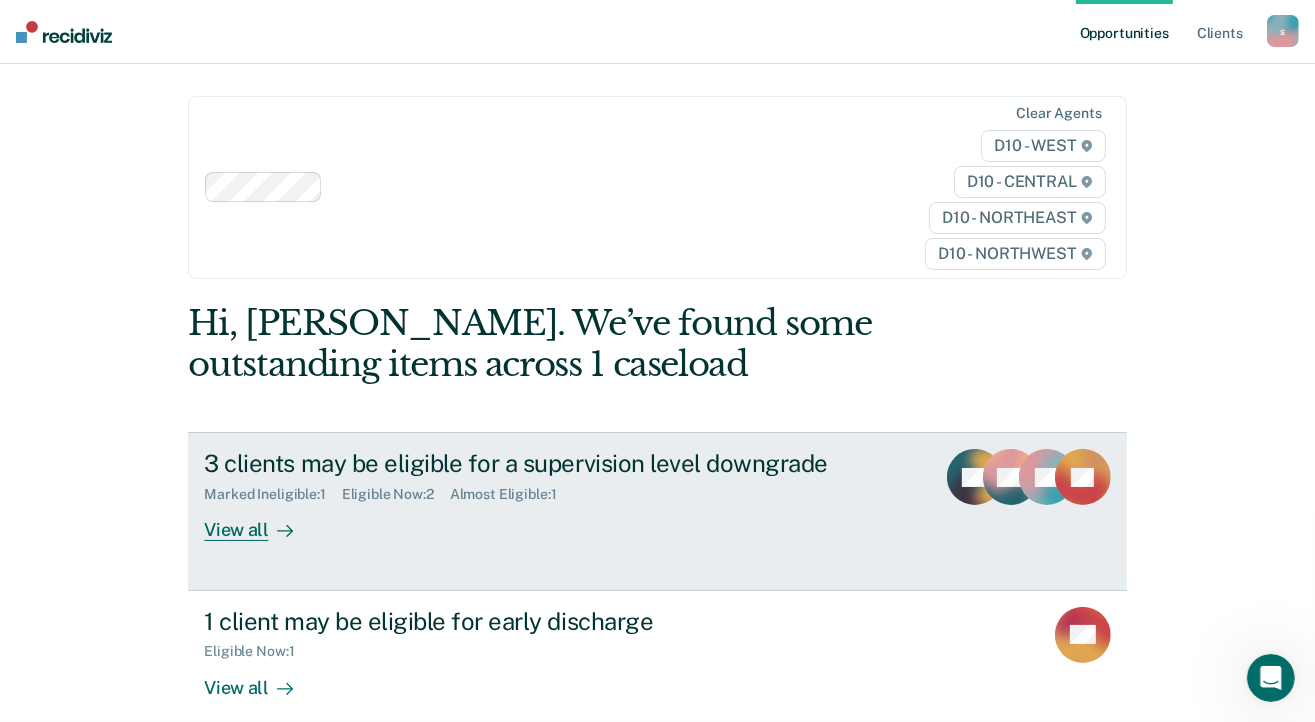 click on "View all" at bounding box center [260, 522] 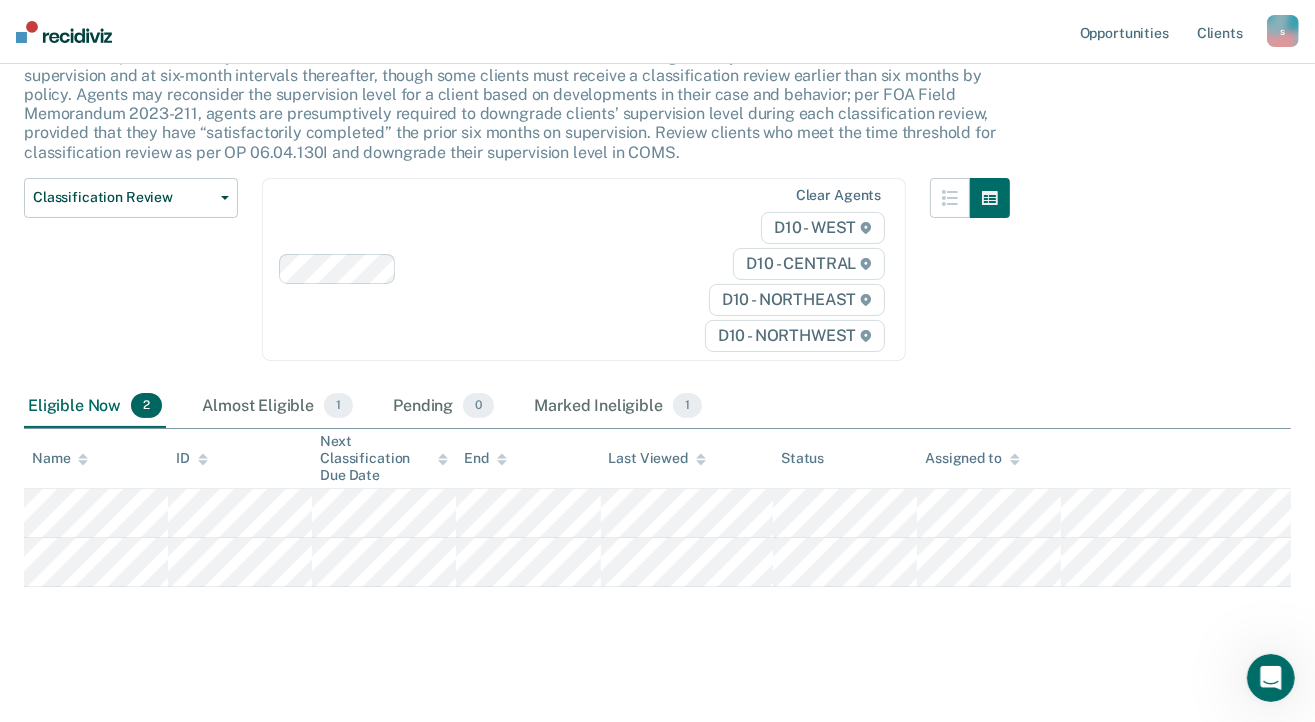 scroll, scrollTop: 154, scrollLeft: 0, axis: vertical 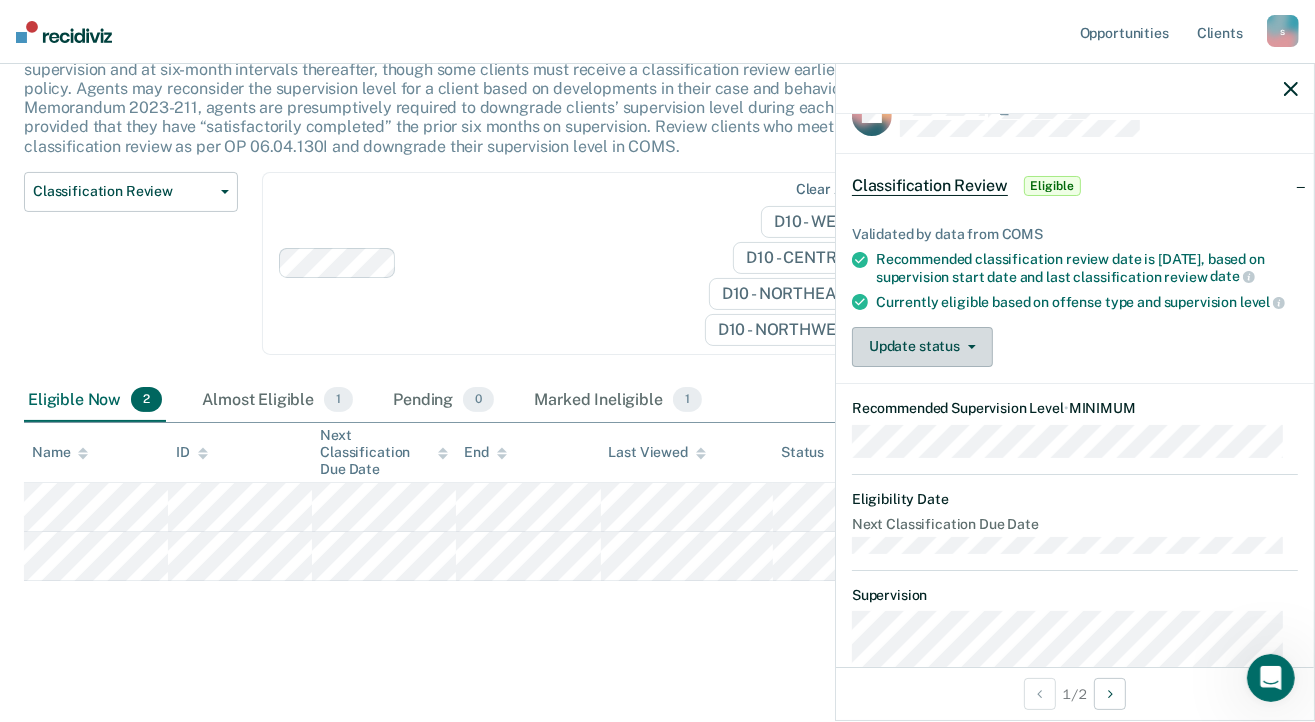 click on "Update status" at bounding box center (922, 347) 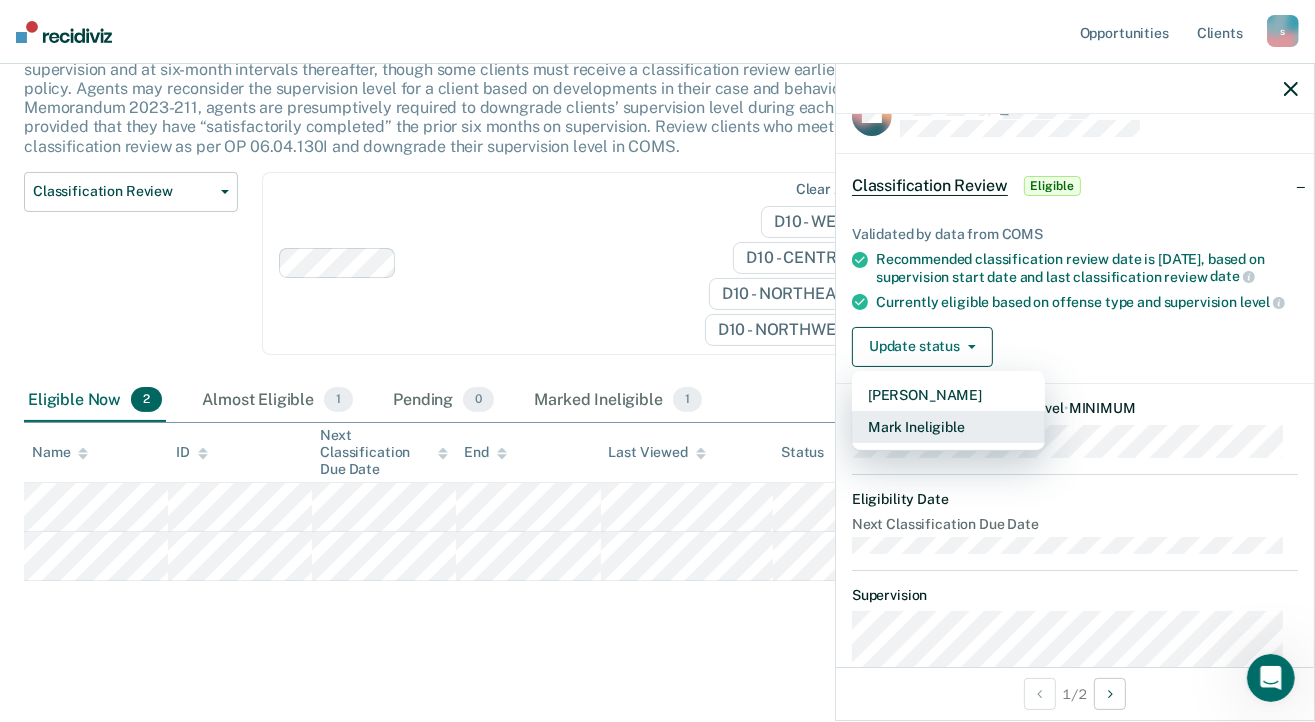 click on "Mark Ineligible" at bounding box center (948, 427) 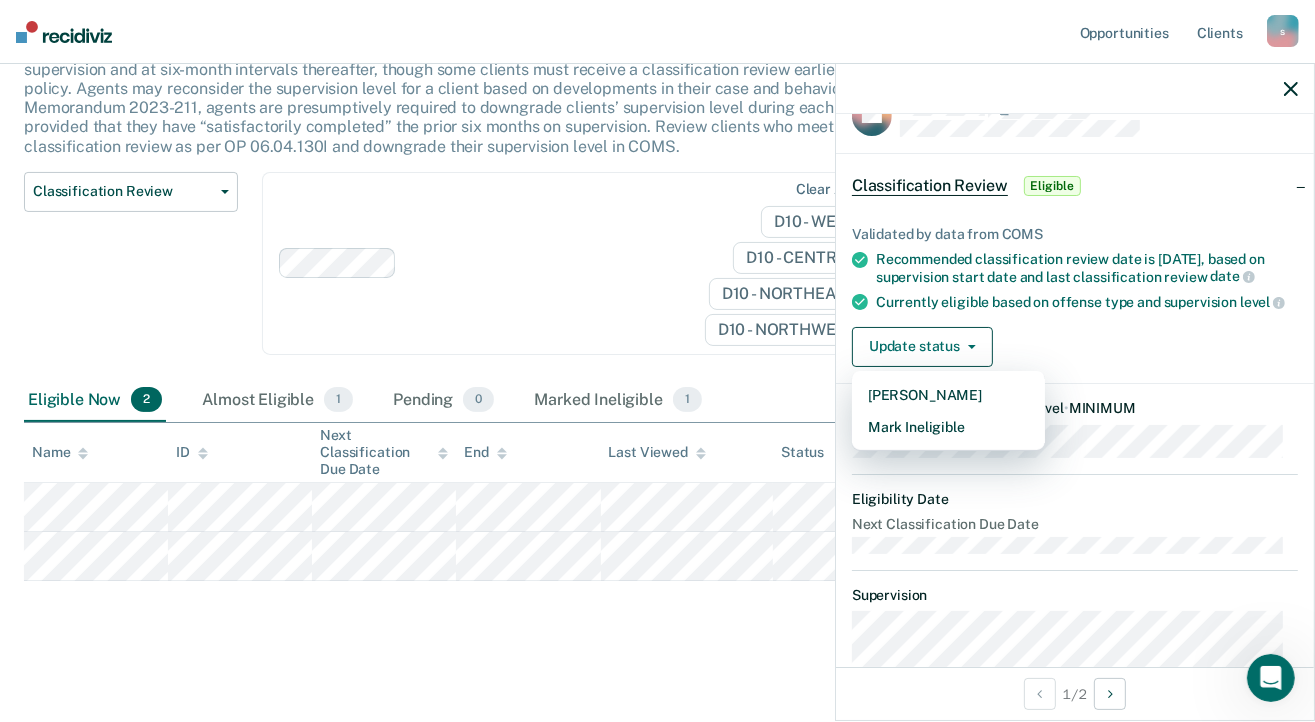scroll, scrollTop: 0, scrollLeft: 0, axis: both 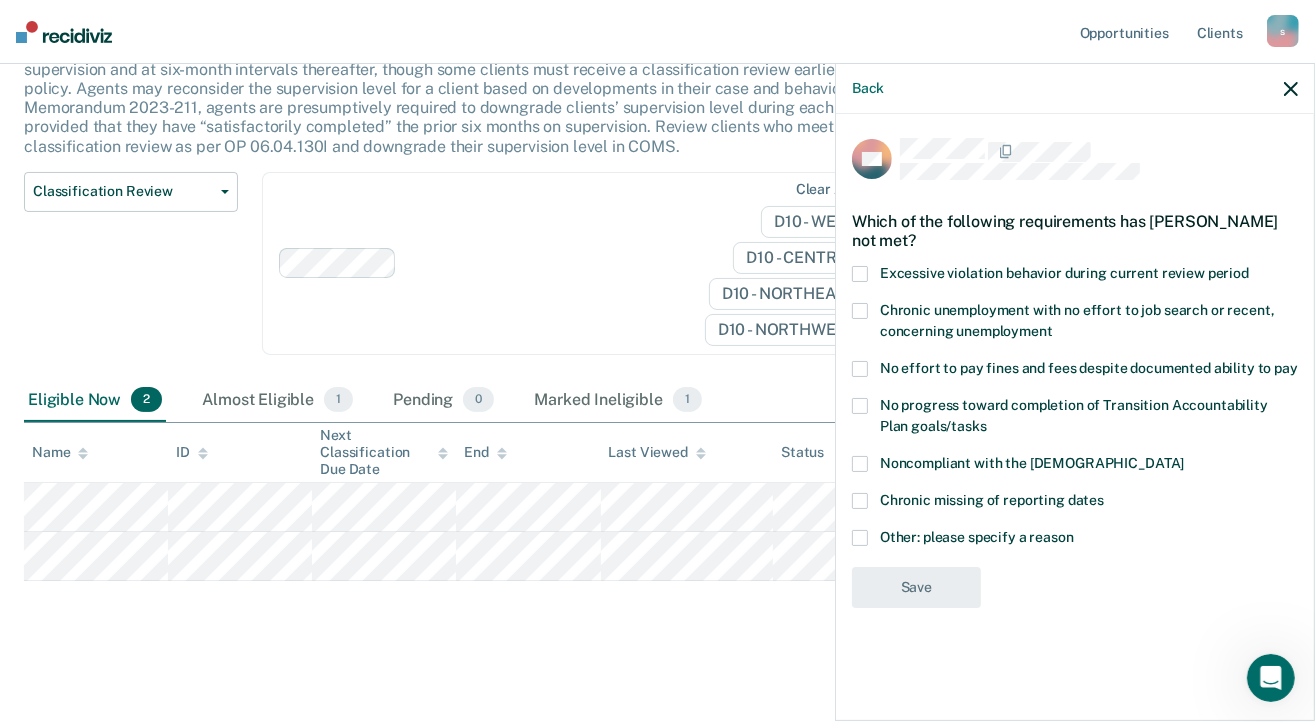 click at bounding box center (860, 538) 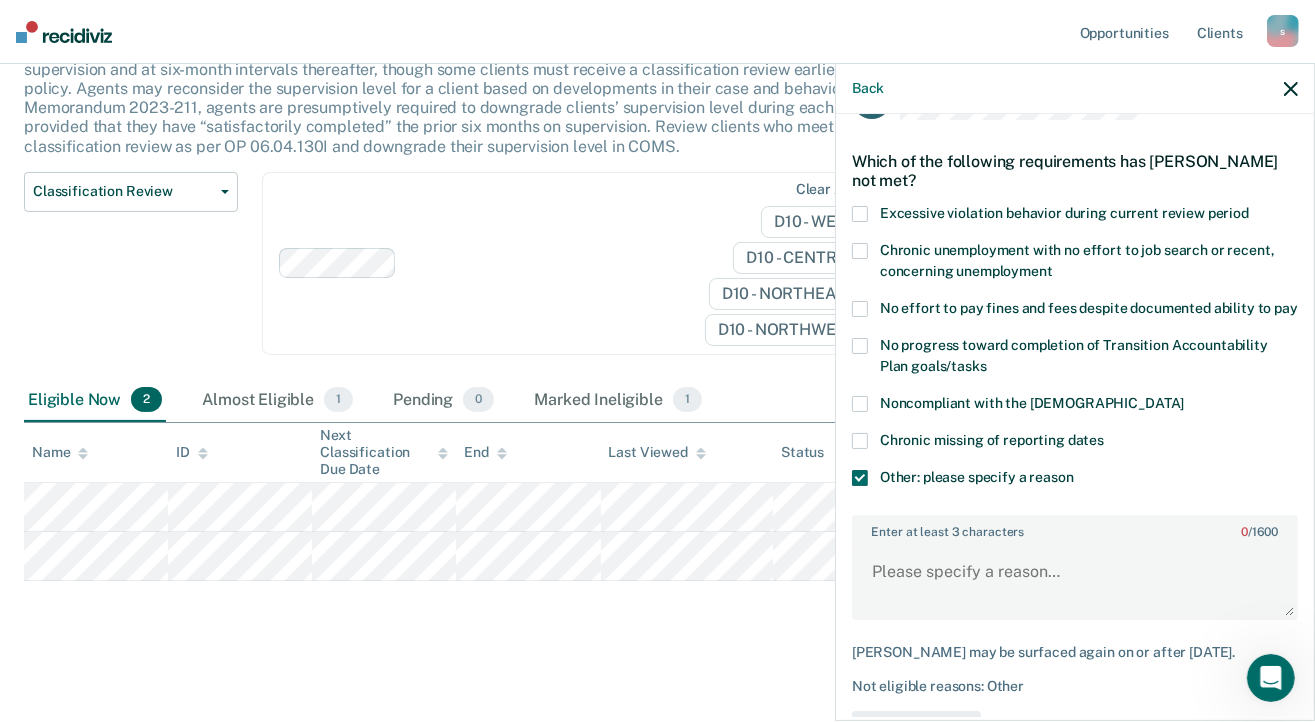 scroll, scrollTop: 66, scrollLeft: 0, axis: vertical 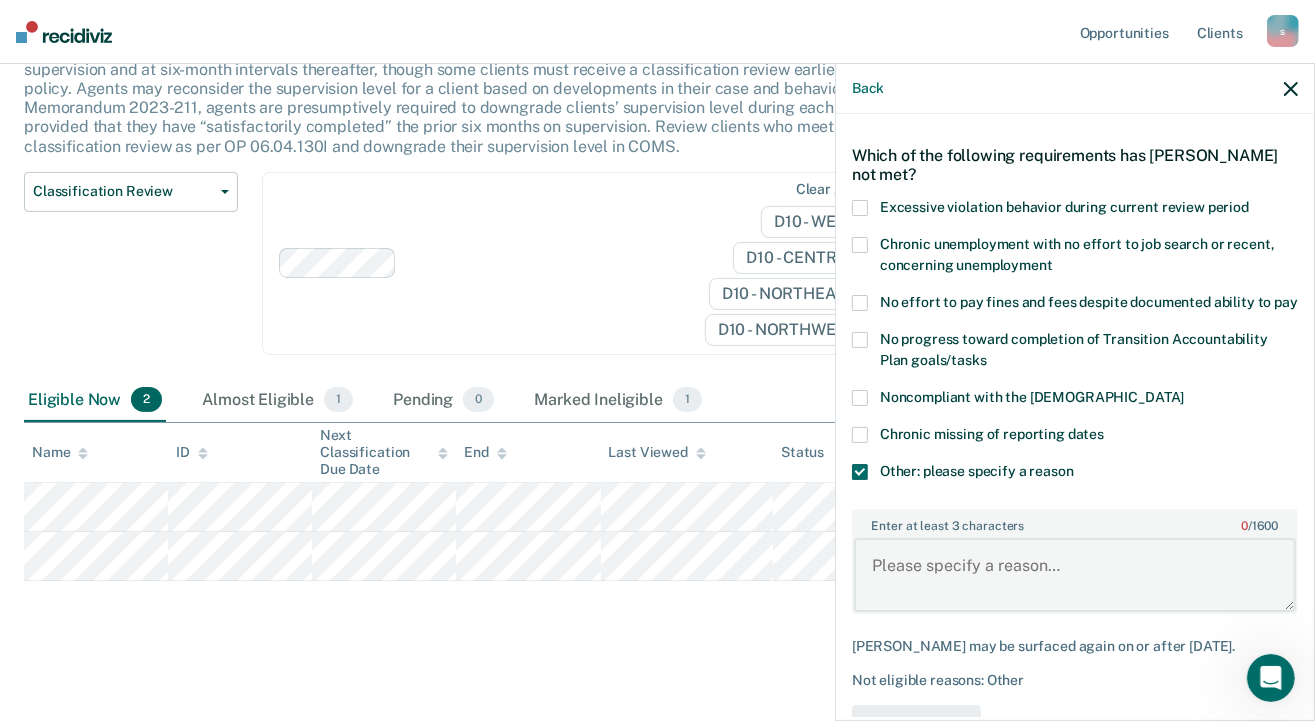 click on "Enter at least 3 characters 0  /  1600" at bounding box center [1075, 575] 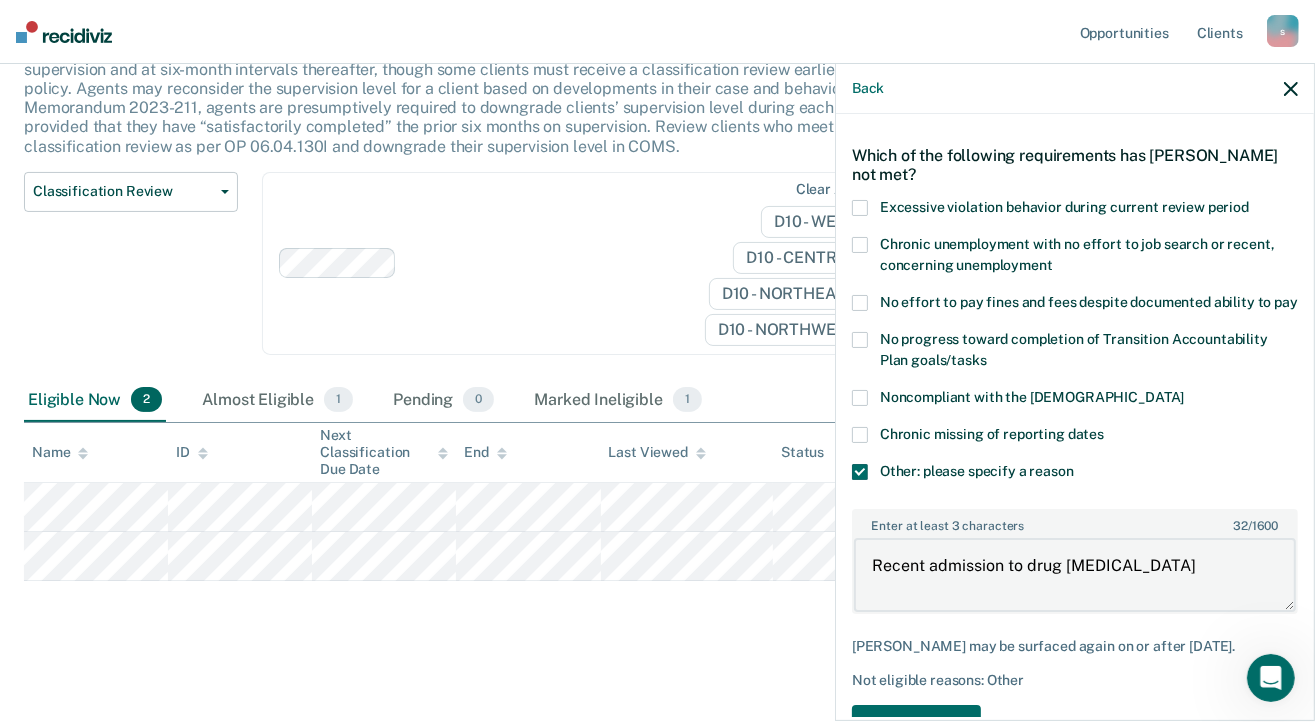 type on "Recent admission to drug [MEDICAL_DATA]" 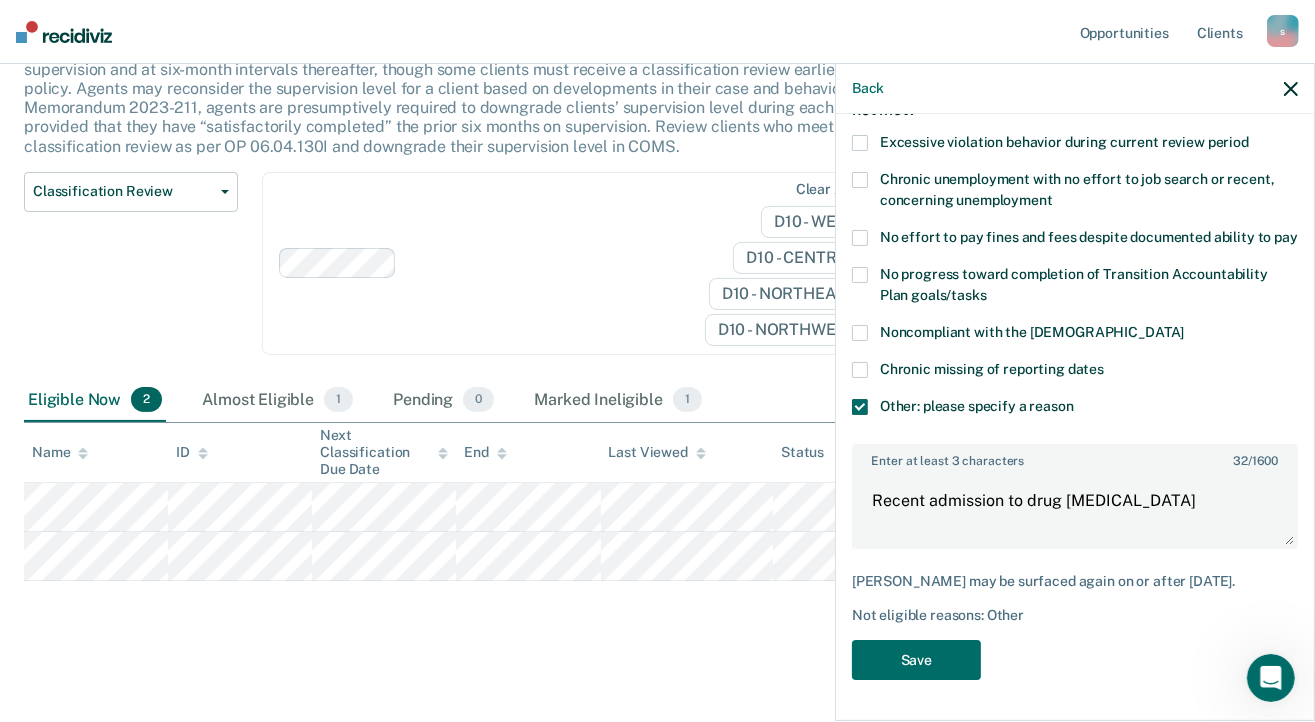 scroll, scrollTop: 147, scrollLeft: 0, axis: vertical 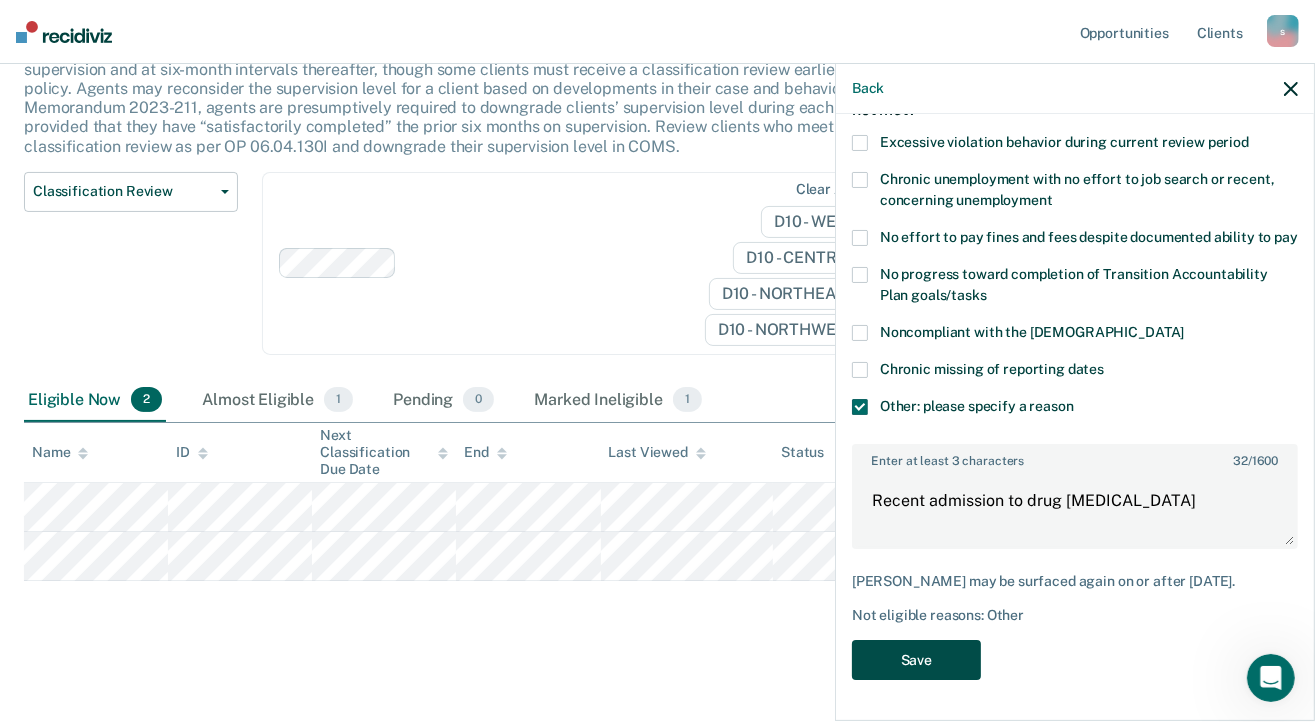 click on "Save" at bounding box center [916, 660] 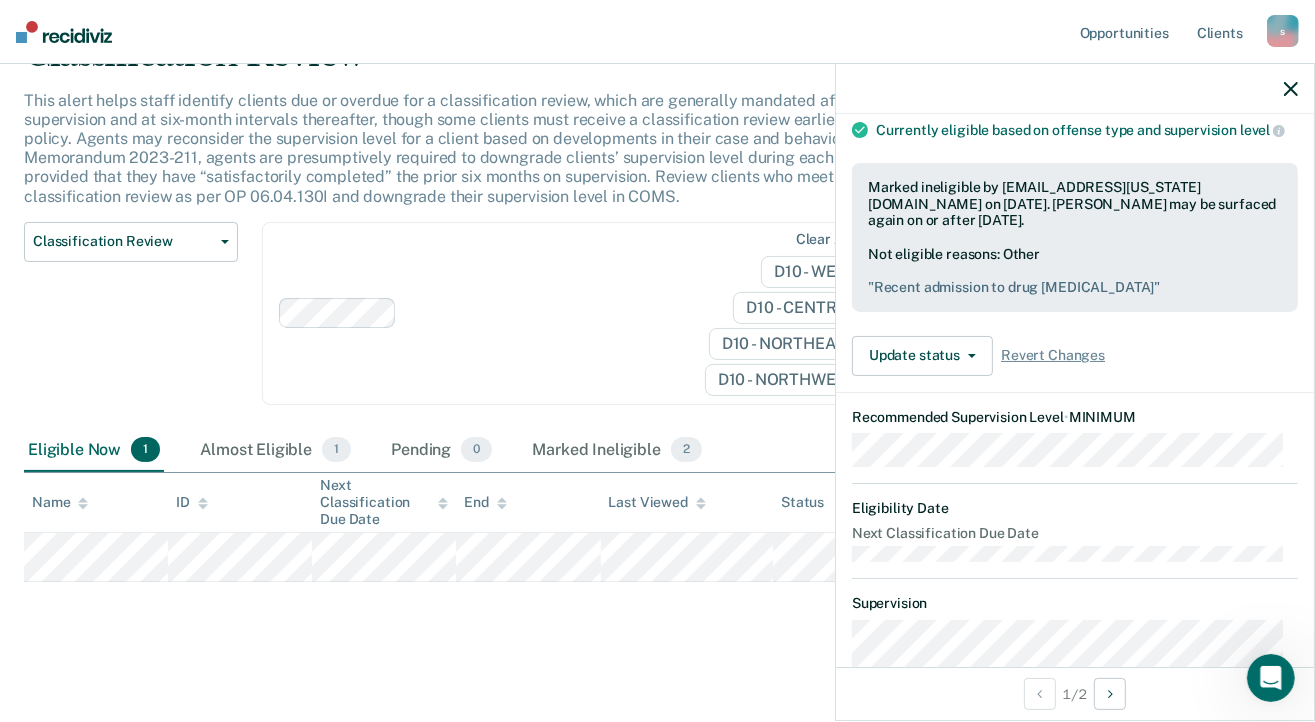 scroll, scrollTop: 226, scrollLeft: 0, axis: vertical 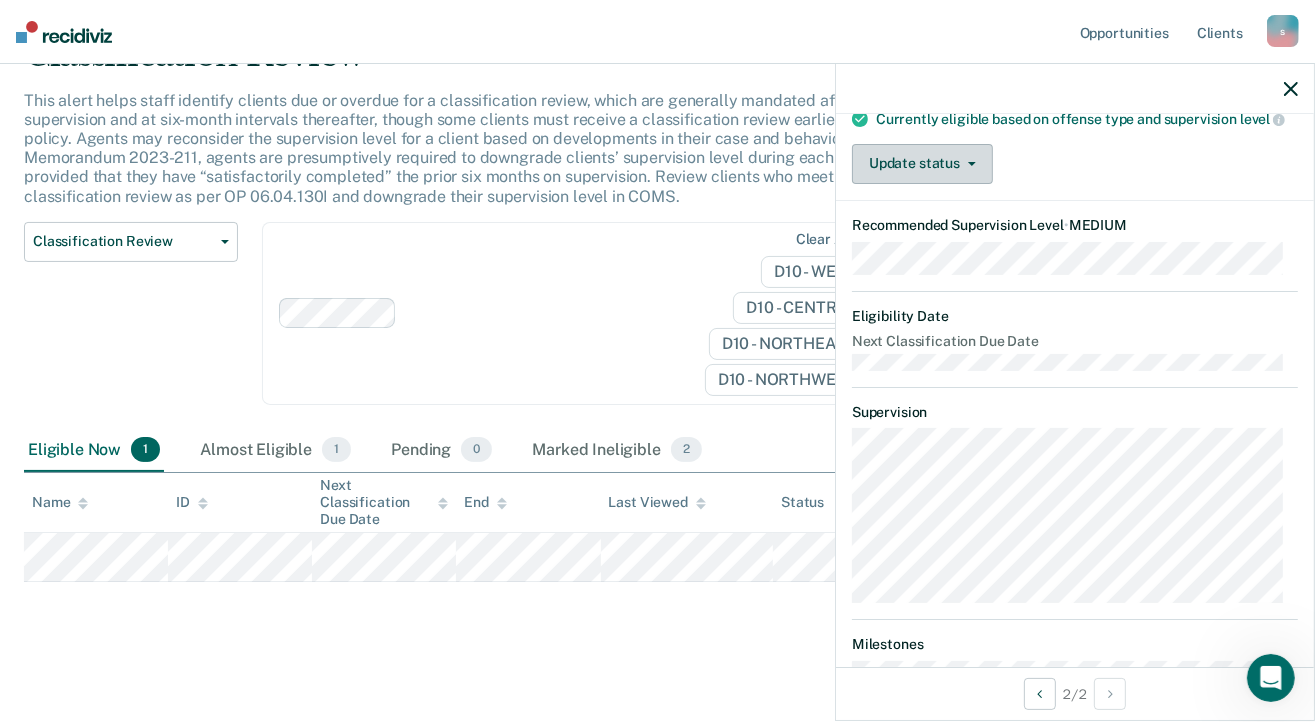 click on "Update status" at bounding box center [922, 164] 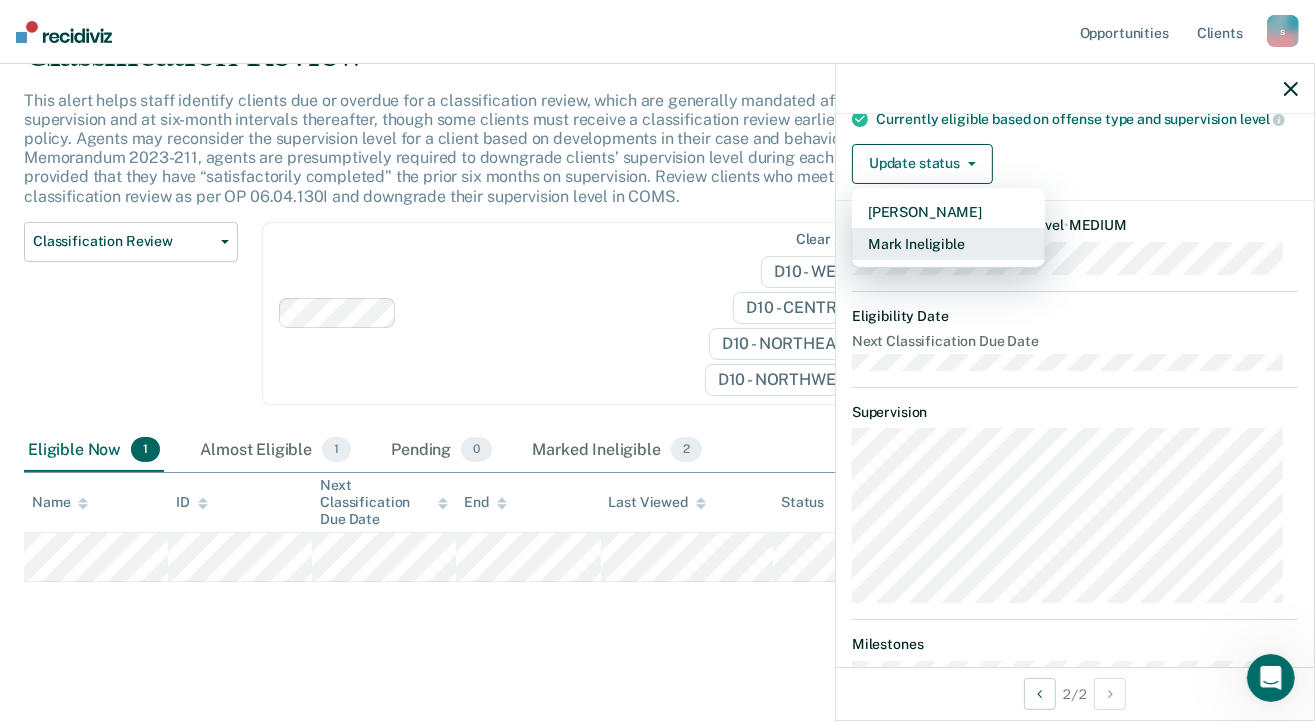 click on "Mark Ineligible" at bounding box center [948, 244] 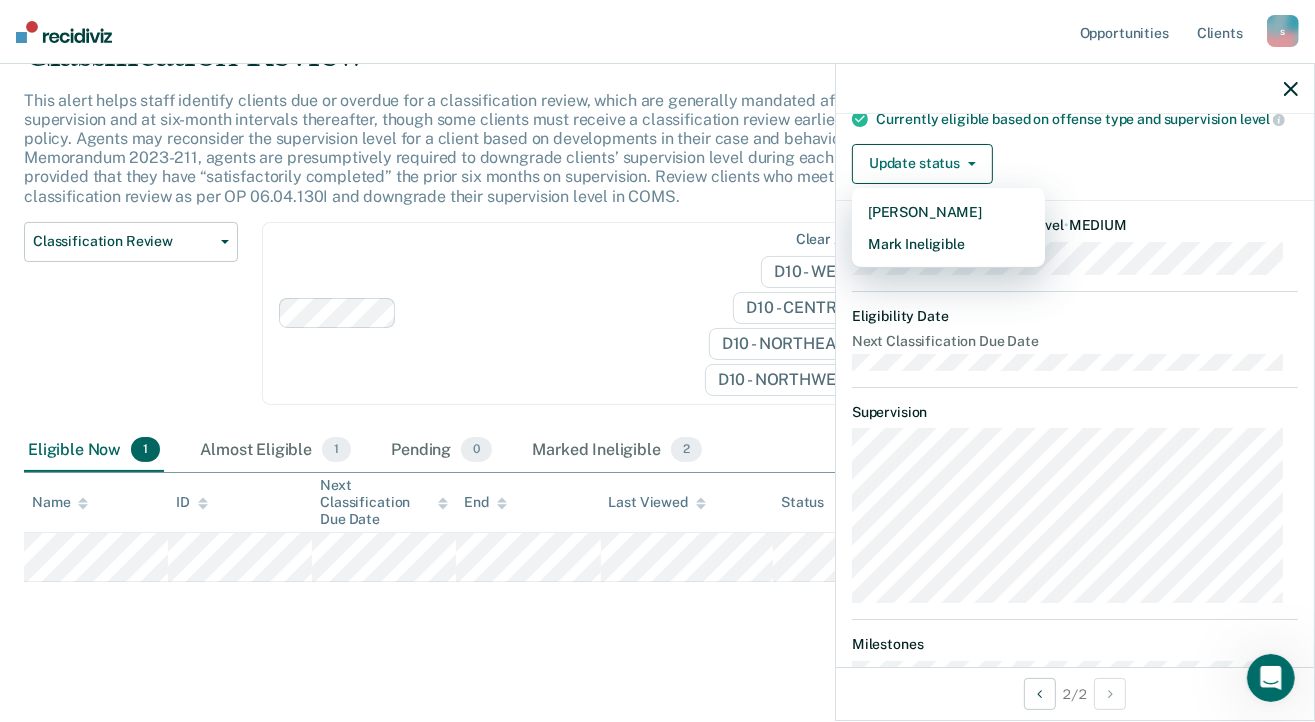 scroll, scrollTop: 0, scrollLeft: 0, axis: both 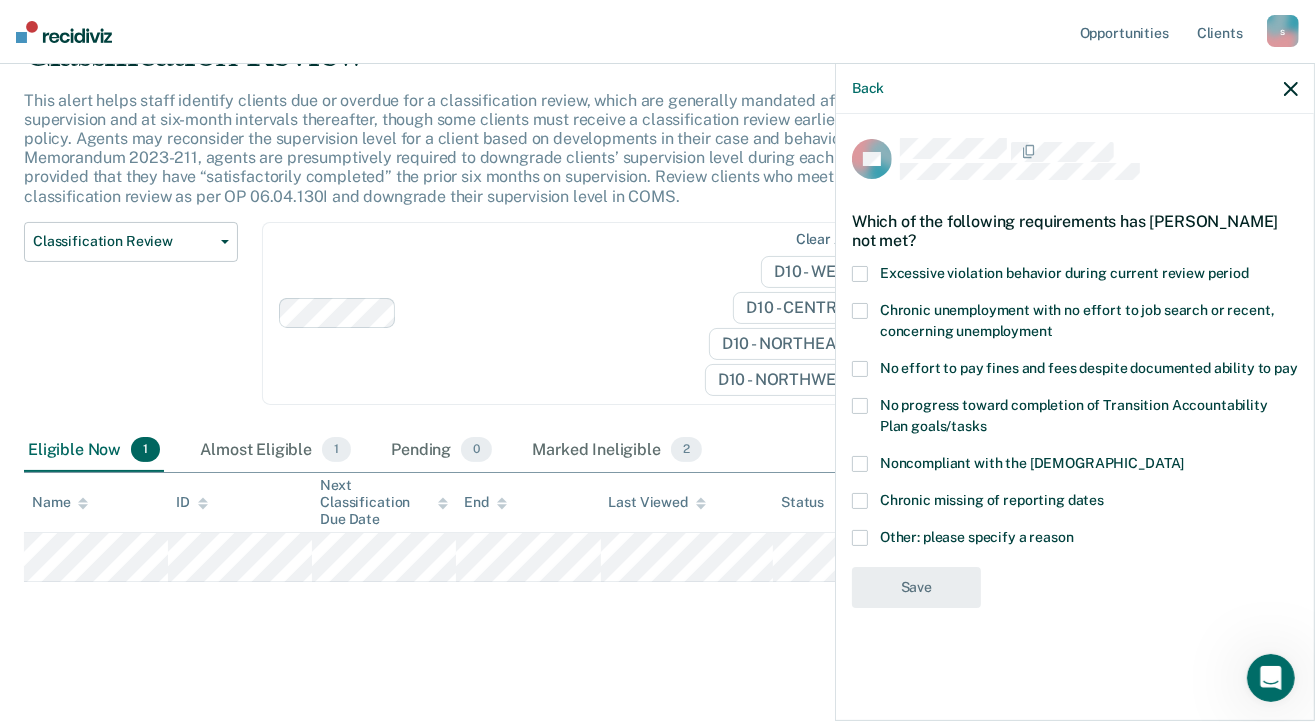 click at bounding box center [860, 369] 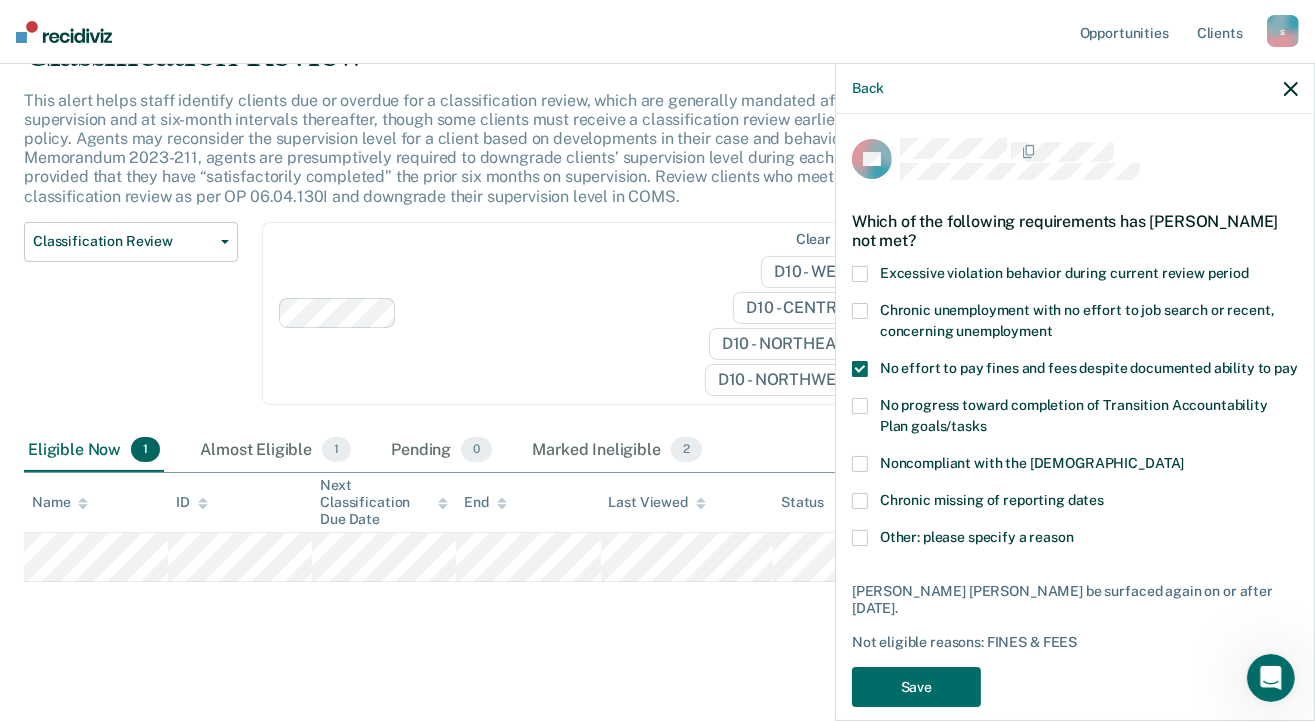 click at bounding box center [860, 538] 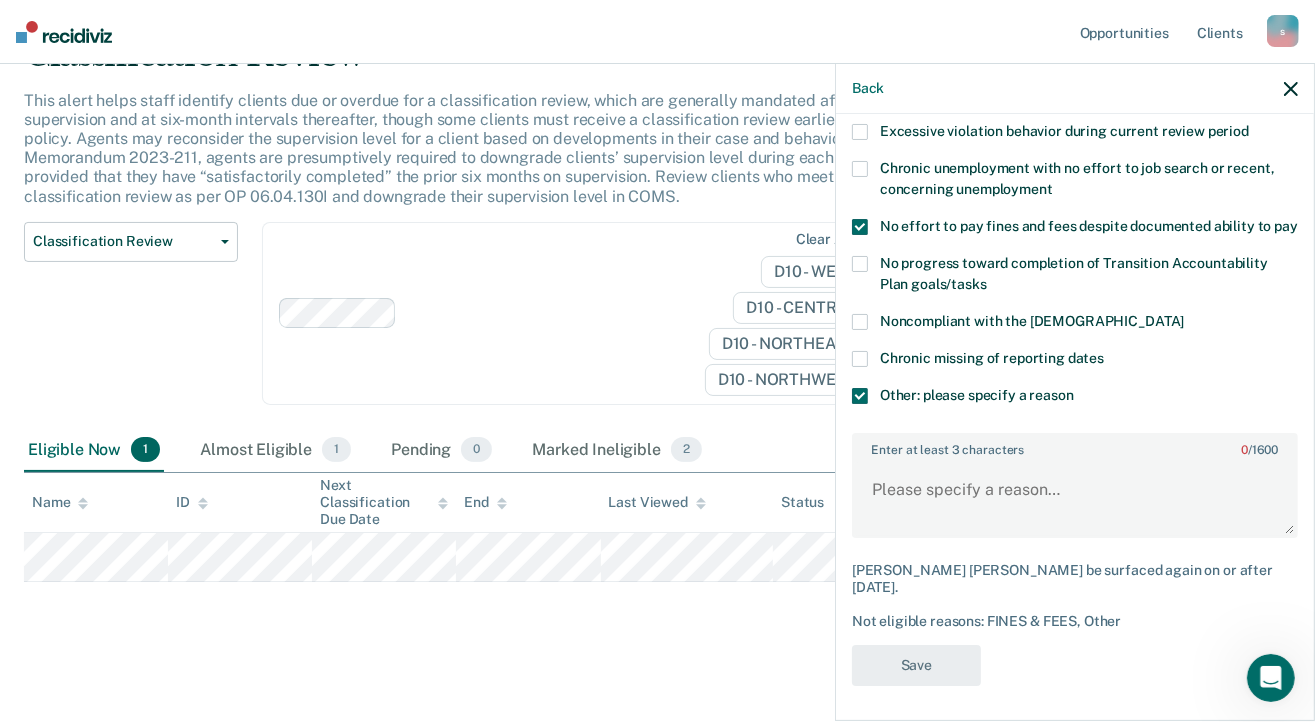 scroll, scrollTop: 147, scrollLeft: 0, axis: vertical 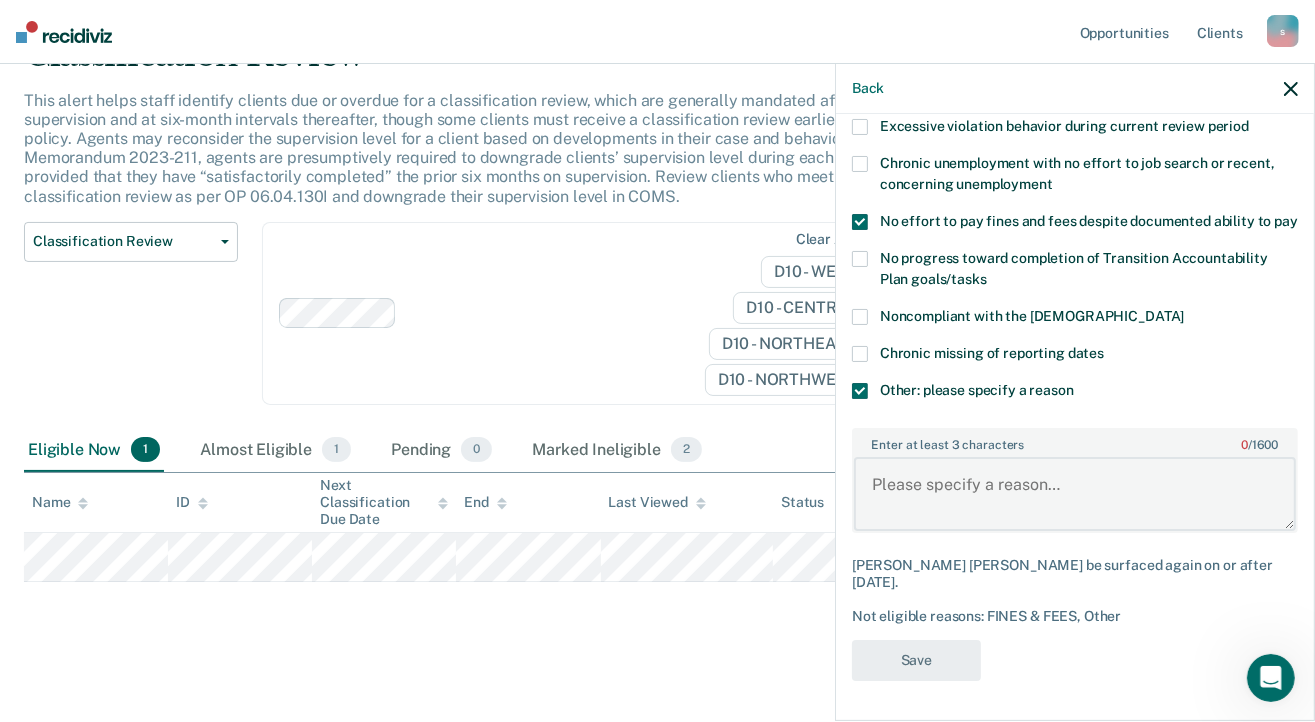 click on "Enter at least 3 characters 0  /  1600" at bounding box center (1075, 494) 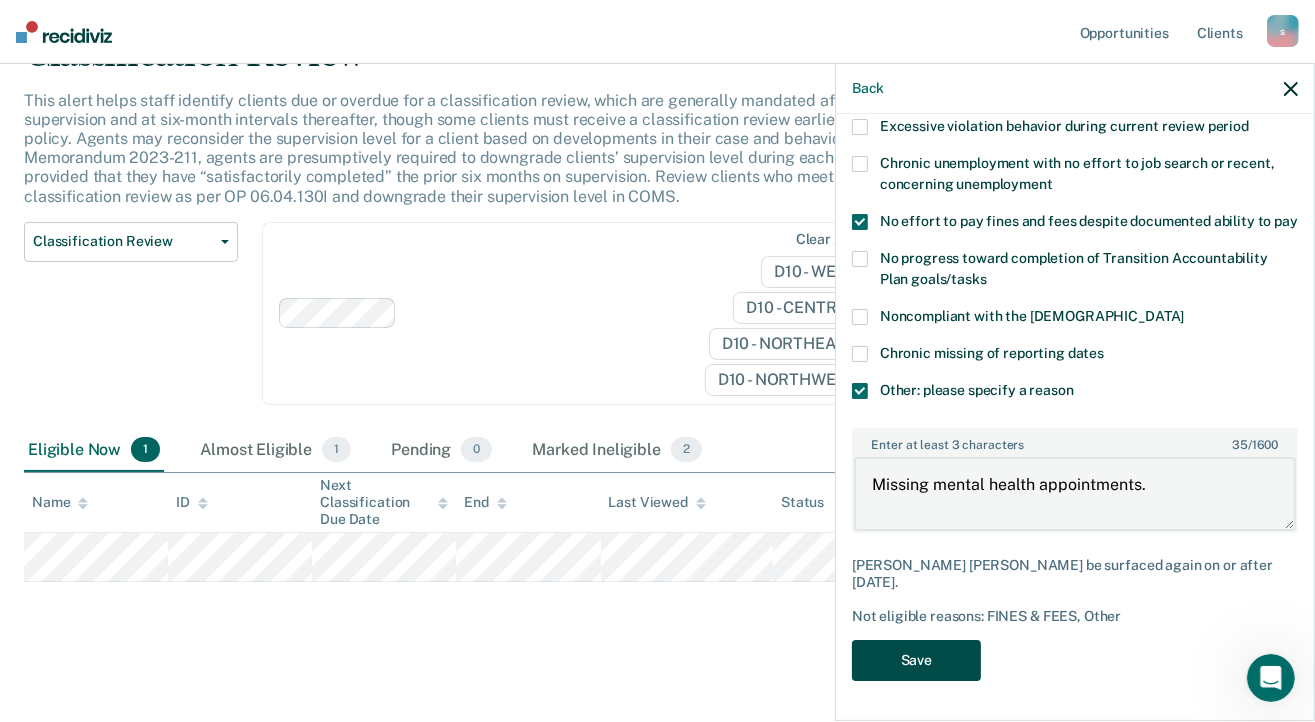 type on "Missing mental health appointments." 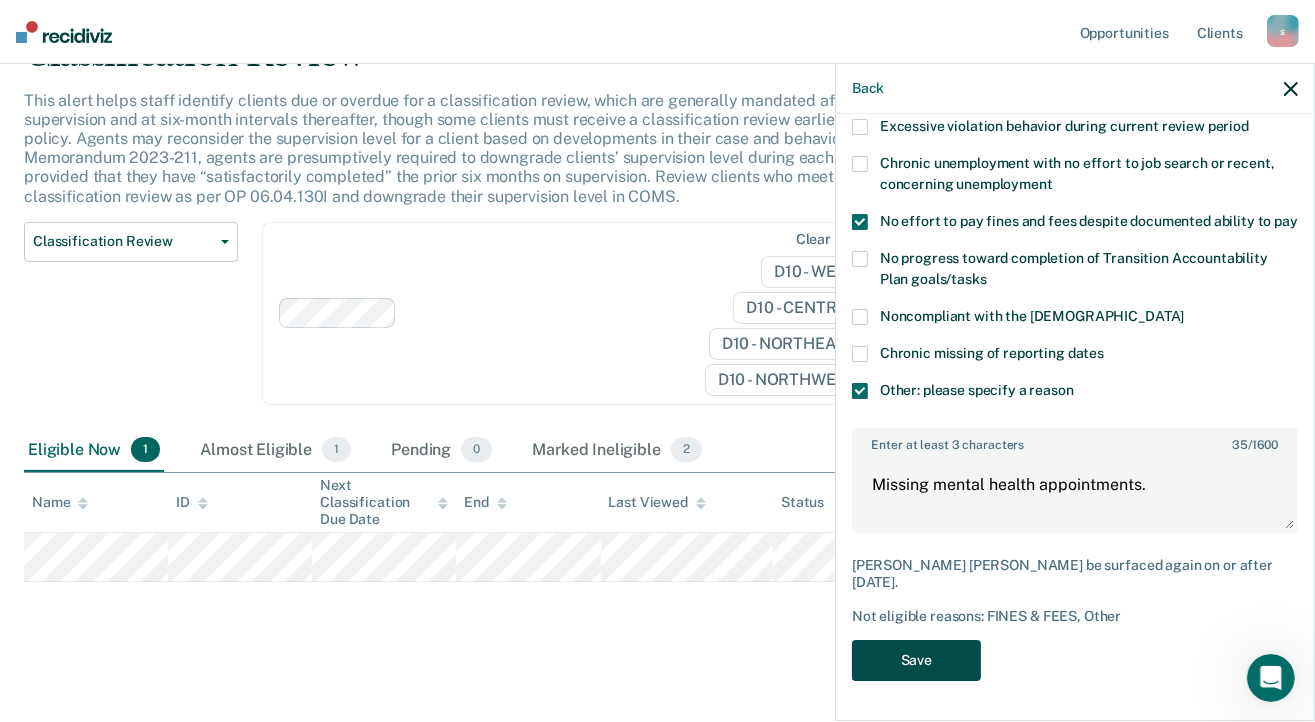 click on "Save" at bounding box center [916, 660] 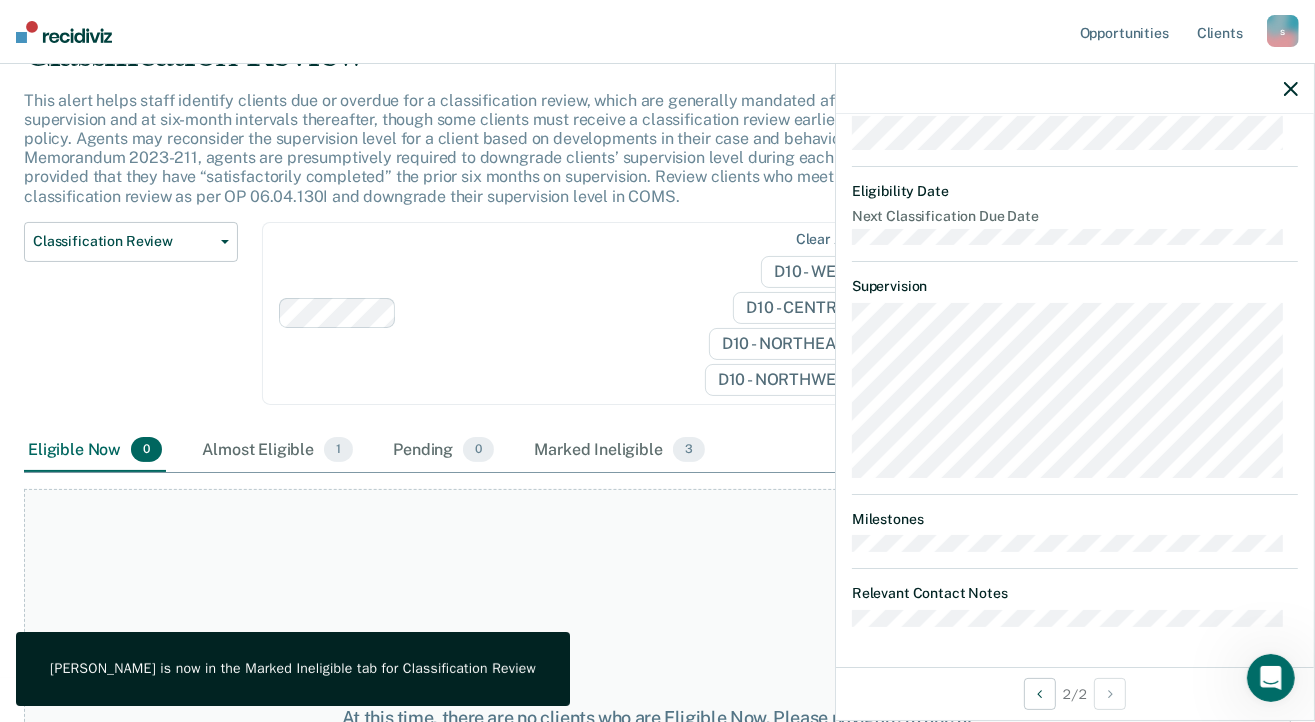 scroll, scrollTop: 542, scrollLeft: 0, axis: vertical 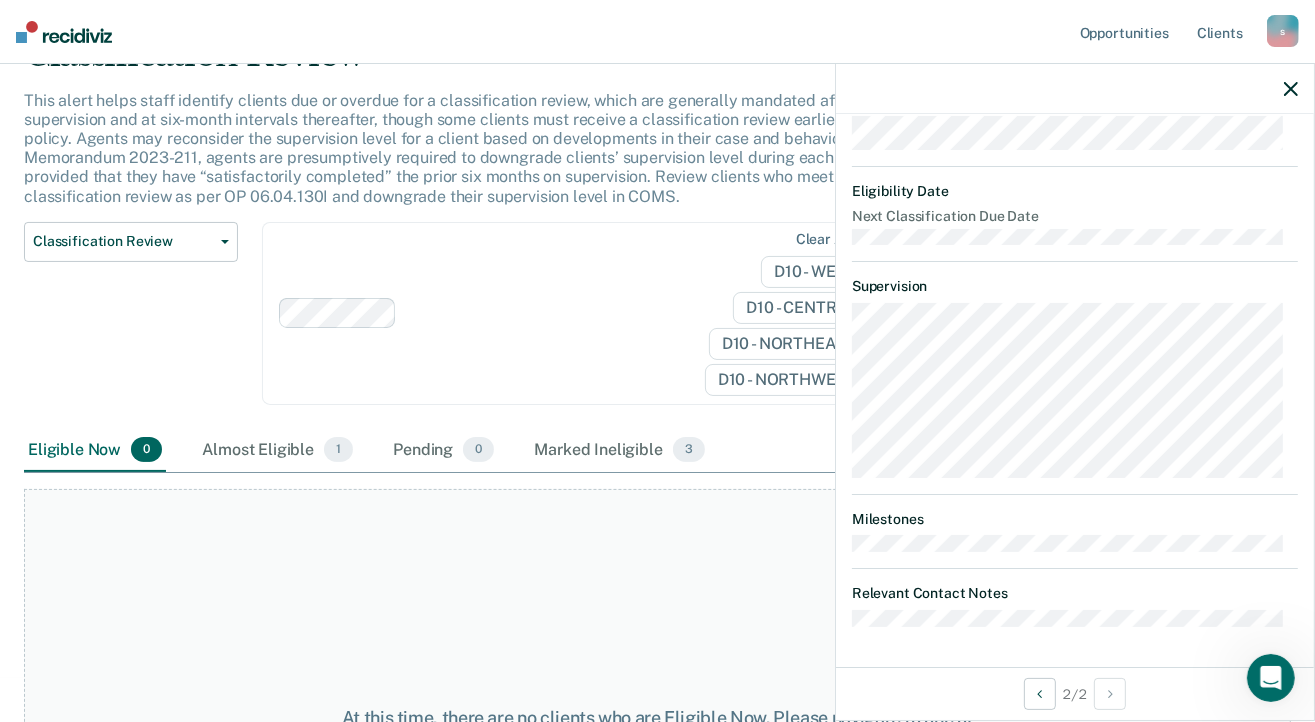 click on "RT   Classification Review Currently ineligible Validated by data from COMS Recommended classification review date is [DATE], based on supervision start date and last classification review   date   Currently eligible based on offense type and supervision   level     Marked ineligible by [EMAIL_ADDRESS][US_STATE][DOMAIN_NAME] on [DATE]. [PERSON_NAME] [PERSON_NAME] be surfaced again on or after [DATE].     Not eligible reasons: FINES & FEES, Other " Missing mental health appointments. " Update status Mark Pending Update Ineligibility Revert Changes Recommended Supervision Level   •  MEDIUM Eligibility Date Next Classification Due Date Supervision Milestones Relevant Contact Notes" at bounding box center (1075, 116) 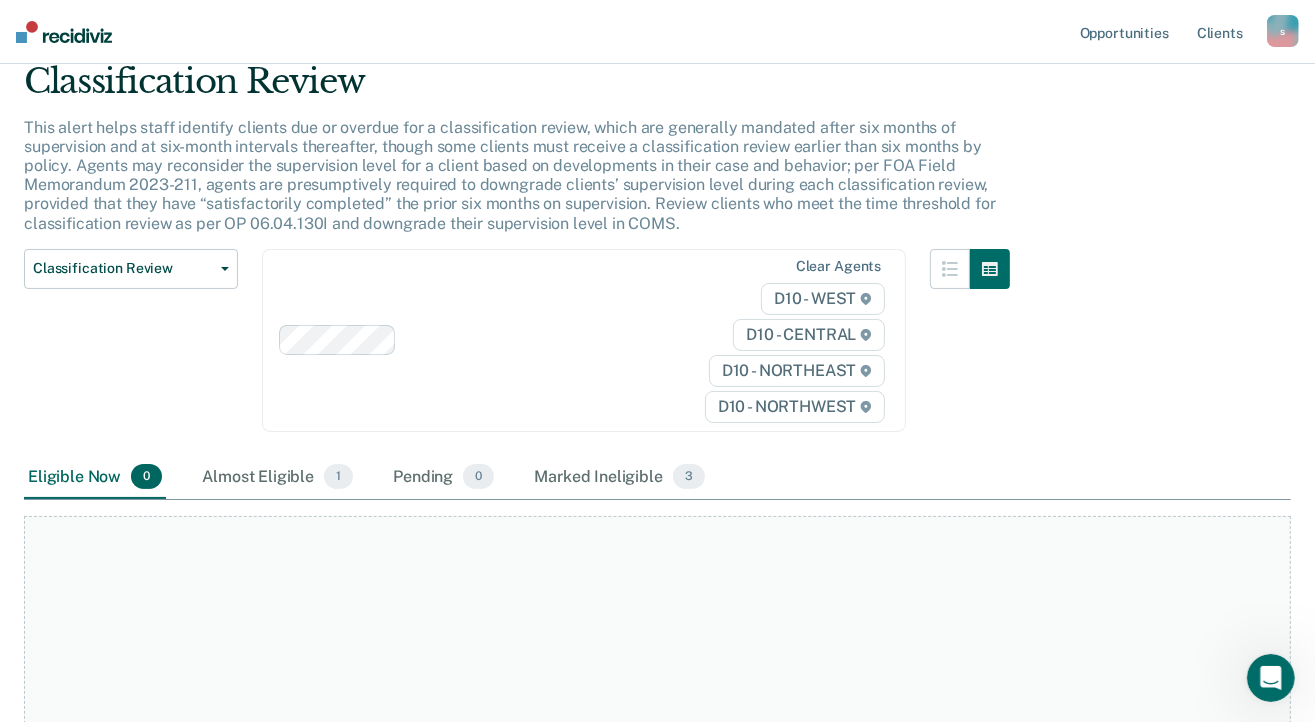 scroll, scrollTop: 0, scrollLeft: 0, axis: both 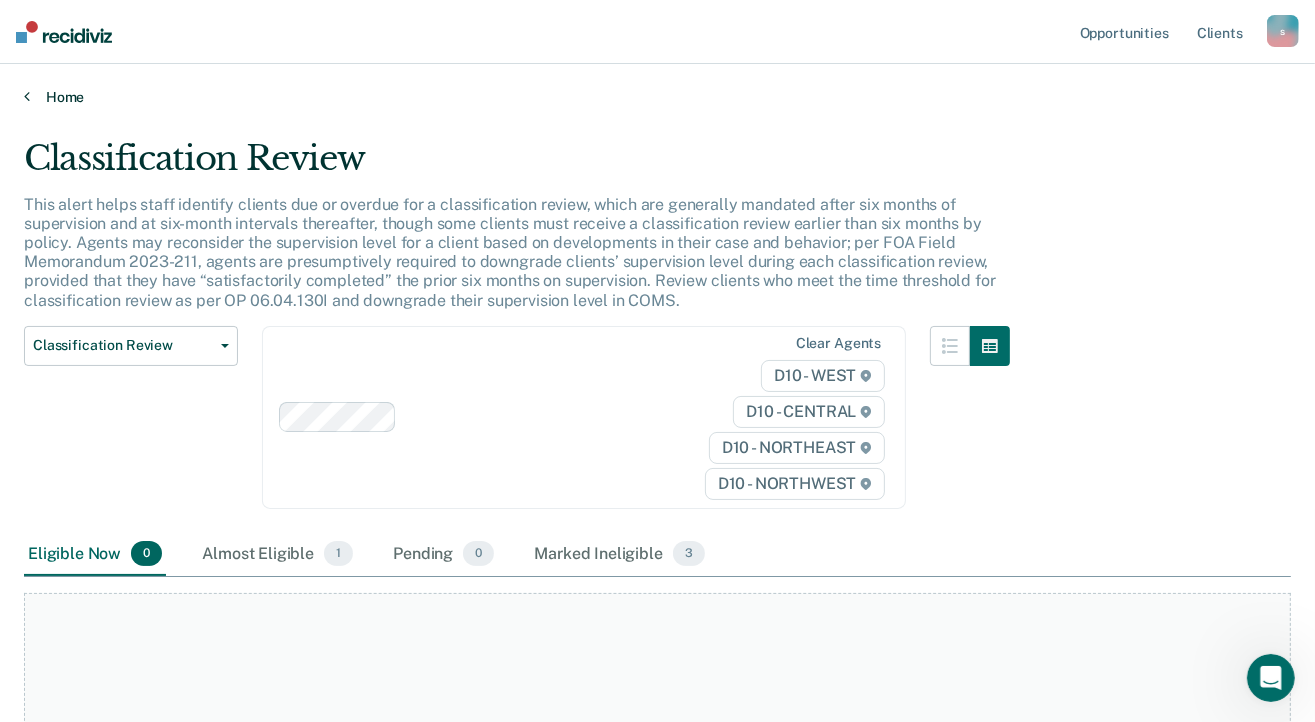 click on "Home" at bounding box center [657, 97] 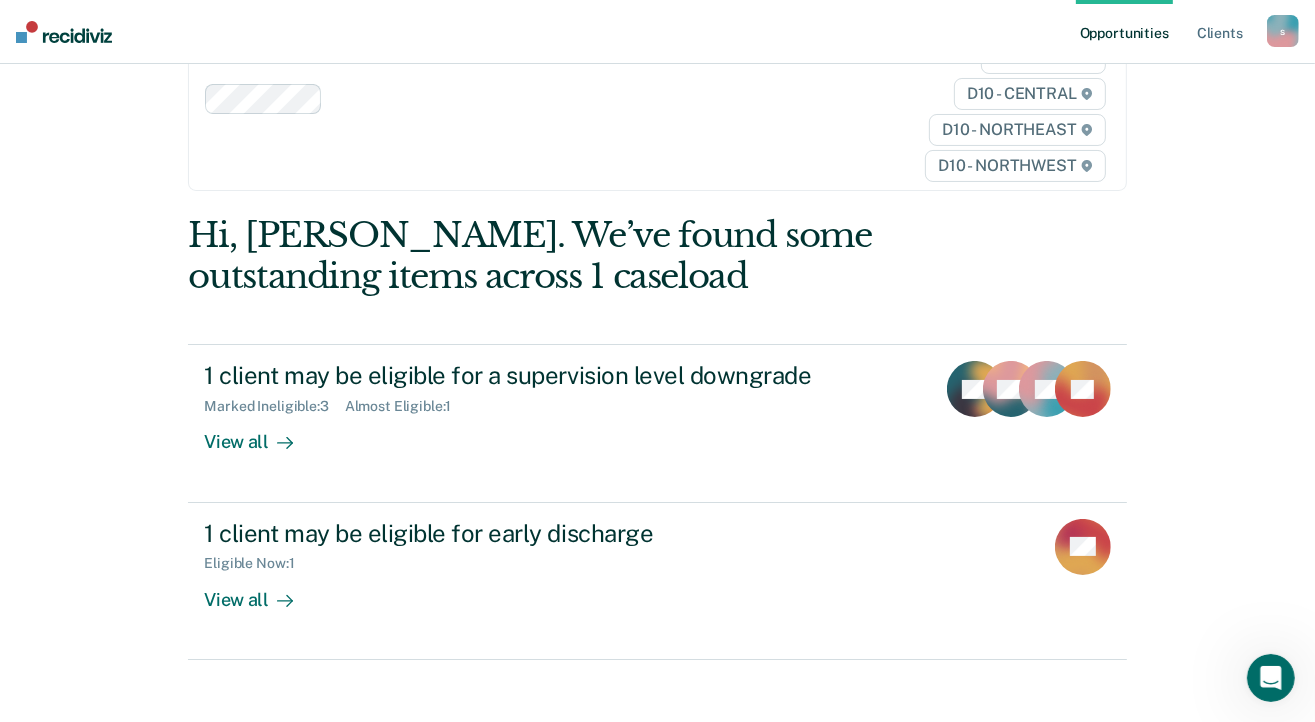 scroll, scrollTop: 183, scrollLeft: 0, axis: vertical 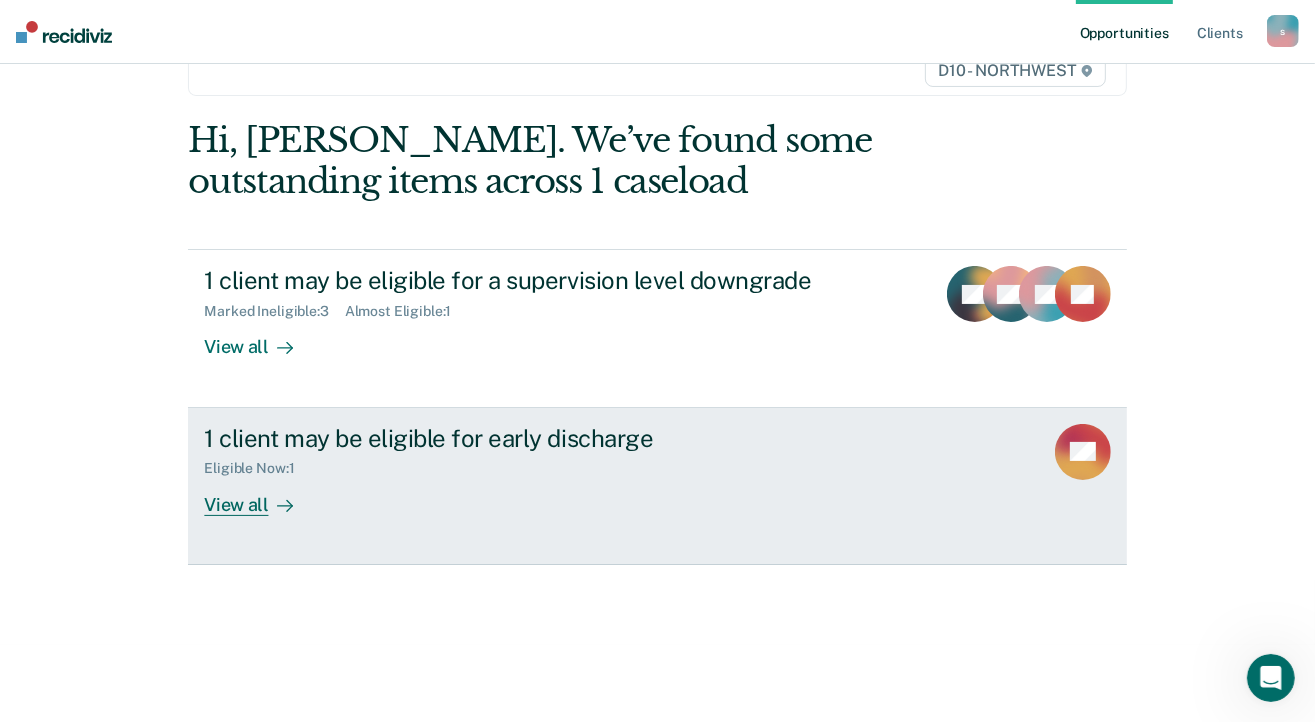 click on "View all" at bounding box center (260, 496) 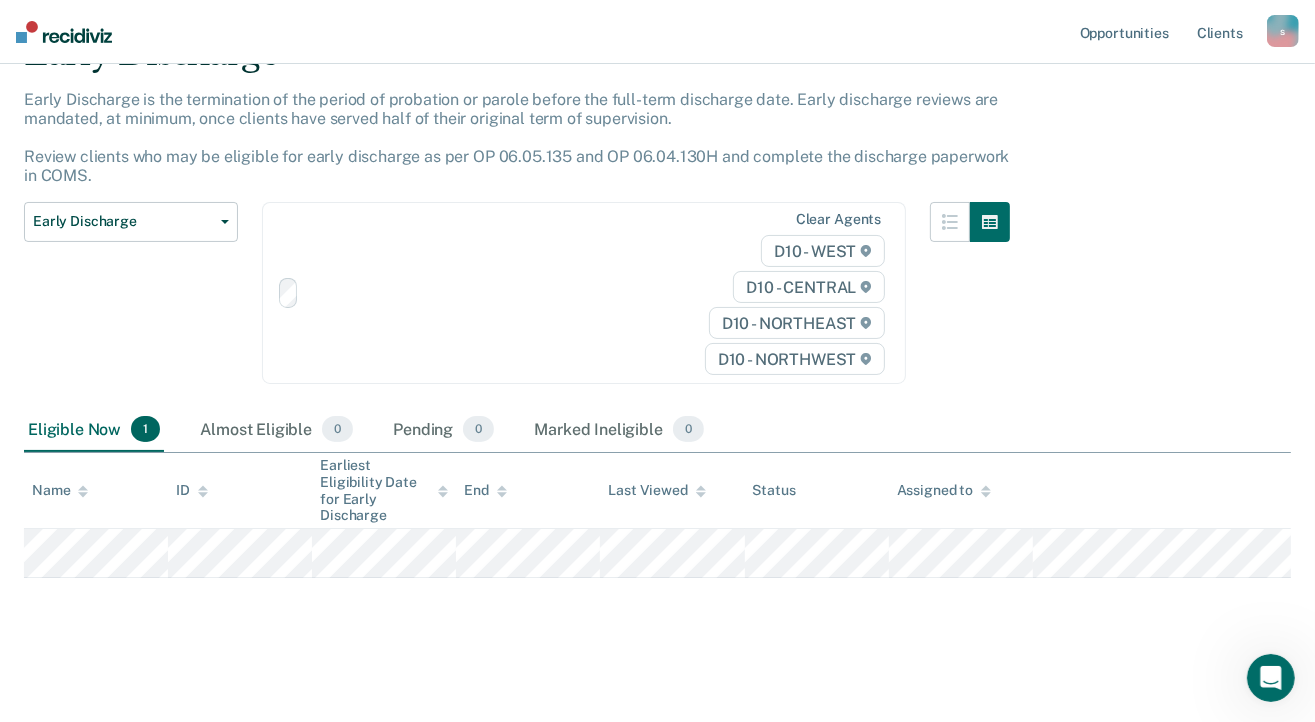 scroll, scrollTop: 0, scrollLeft: 0, axis: both 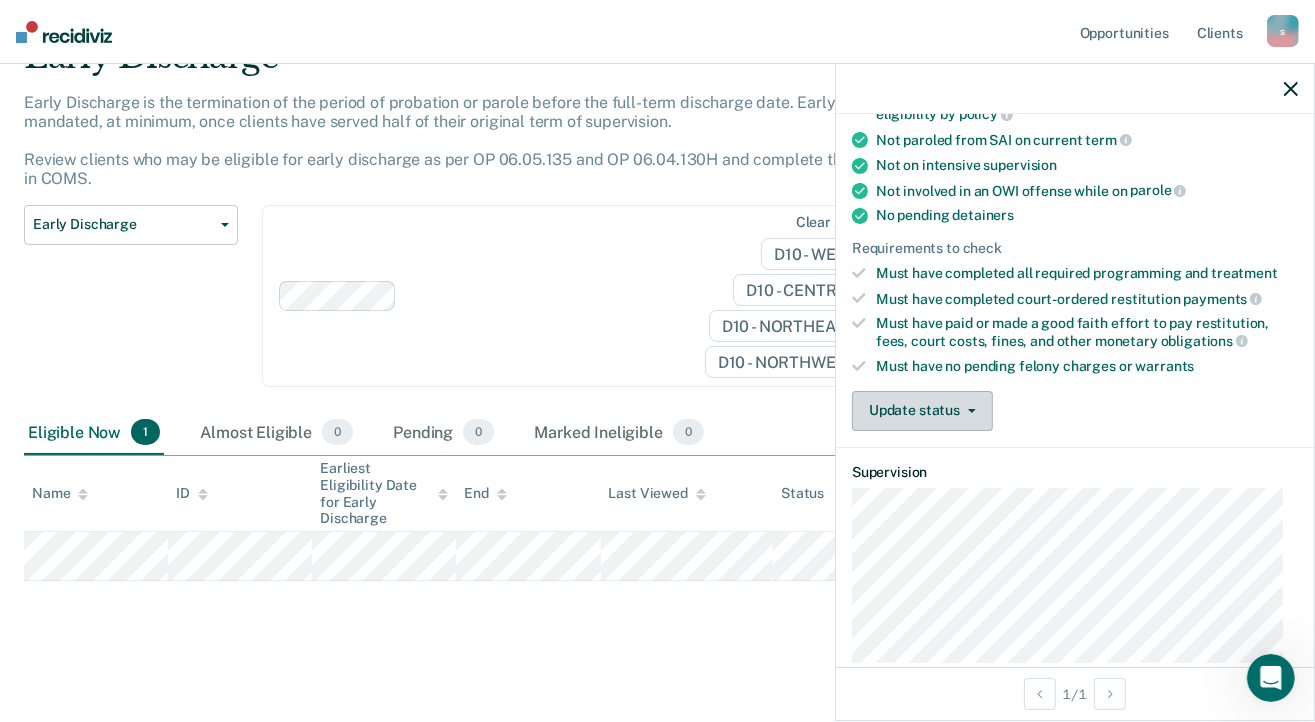 click on "Update status" at bounding box center [922, 411] 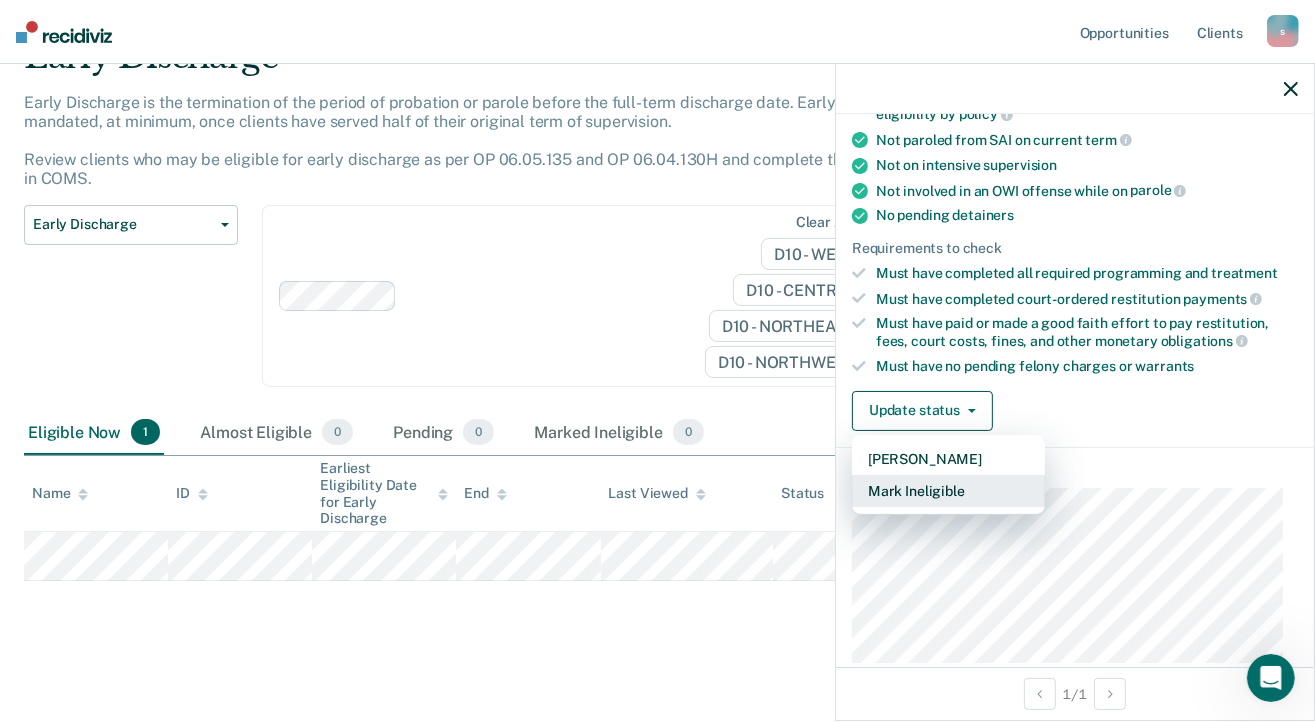 click on "Mark Ineligible" at bounding box center (948, 491) 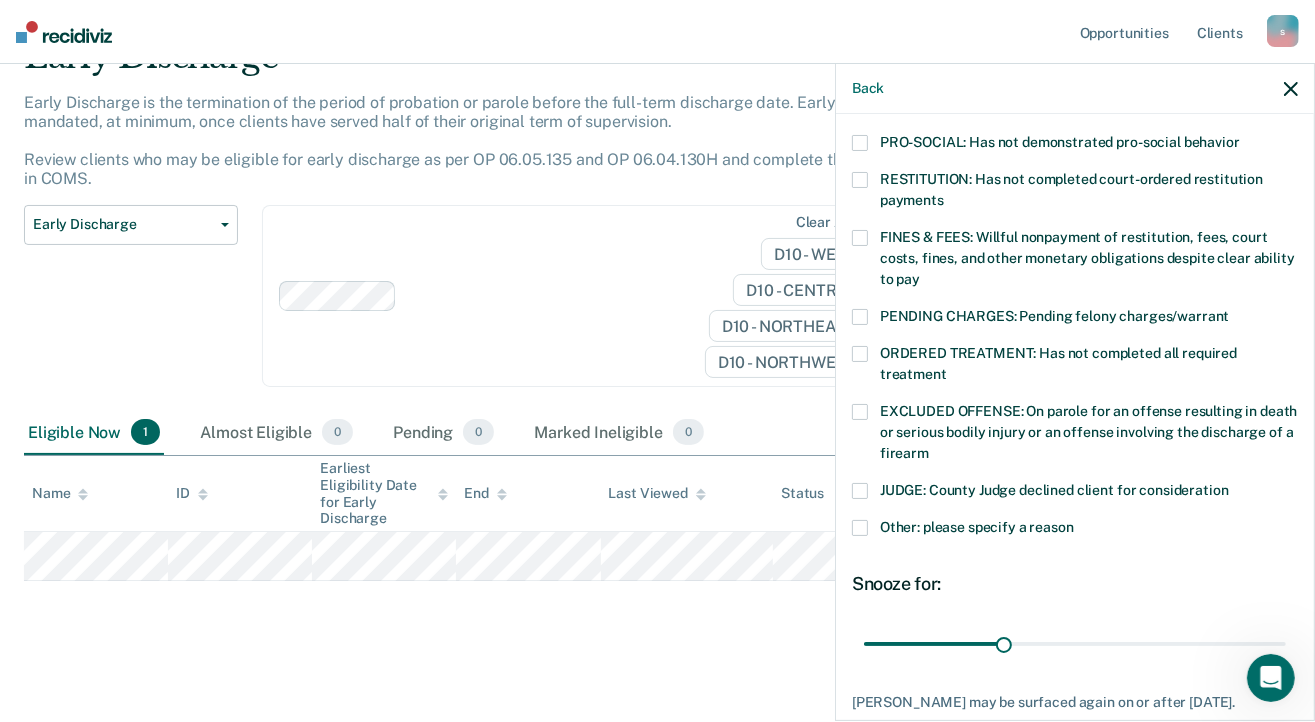 scroll, scrollTop: 482, scrollLeft: 0, axis: vertical 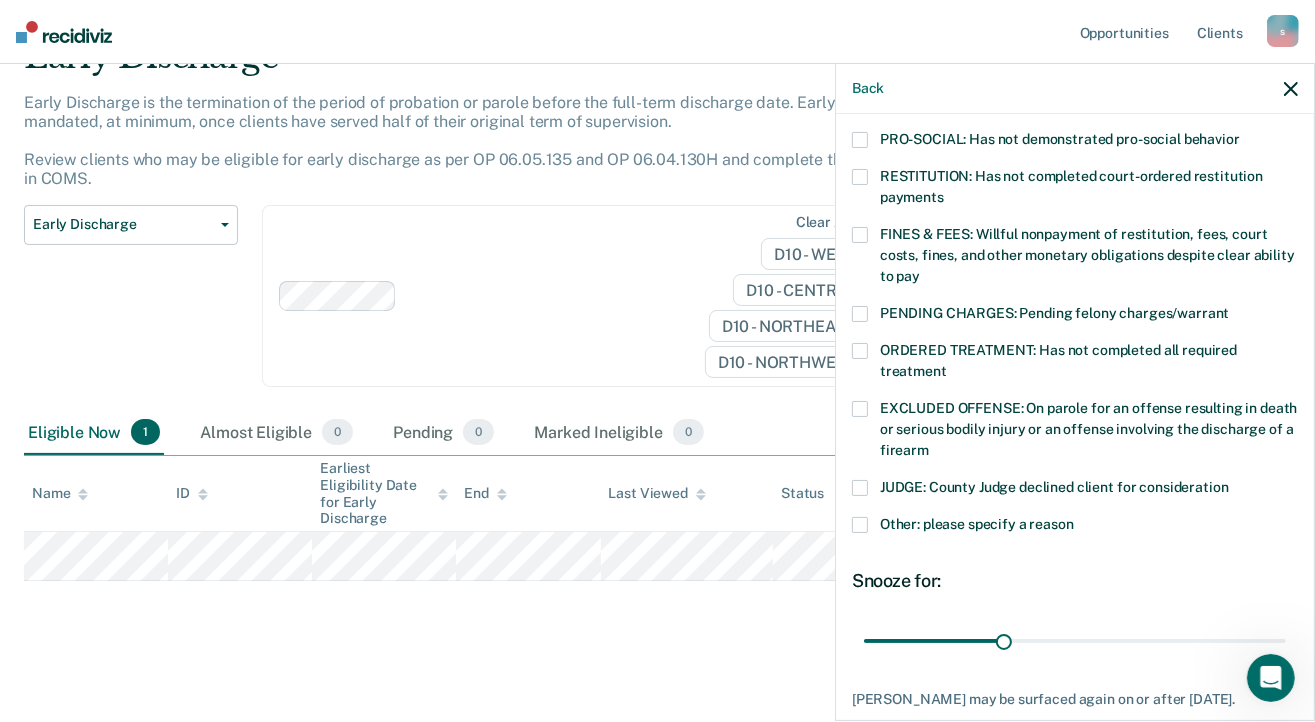 click at bounding box center (860, 351) 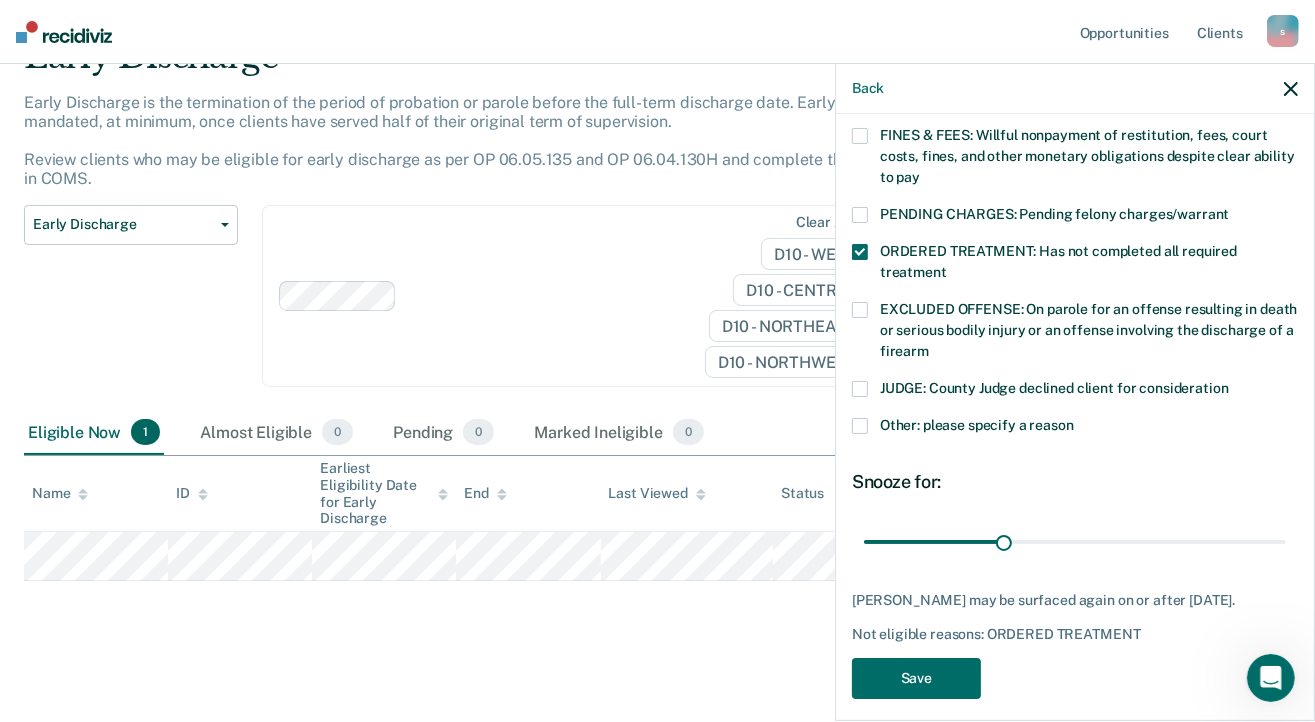 scroll, scrollTop: 592, scrollLeft: 0, axis: vertical 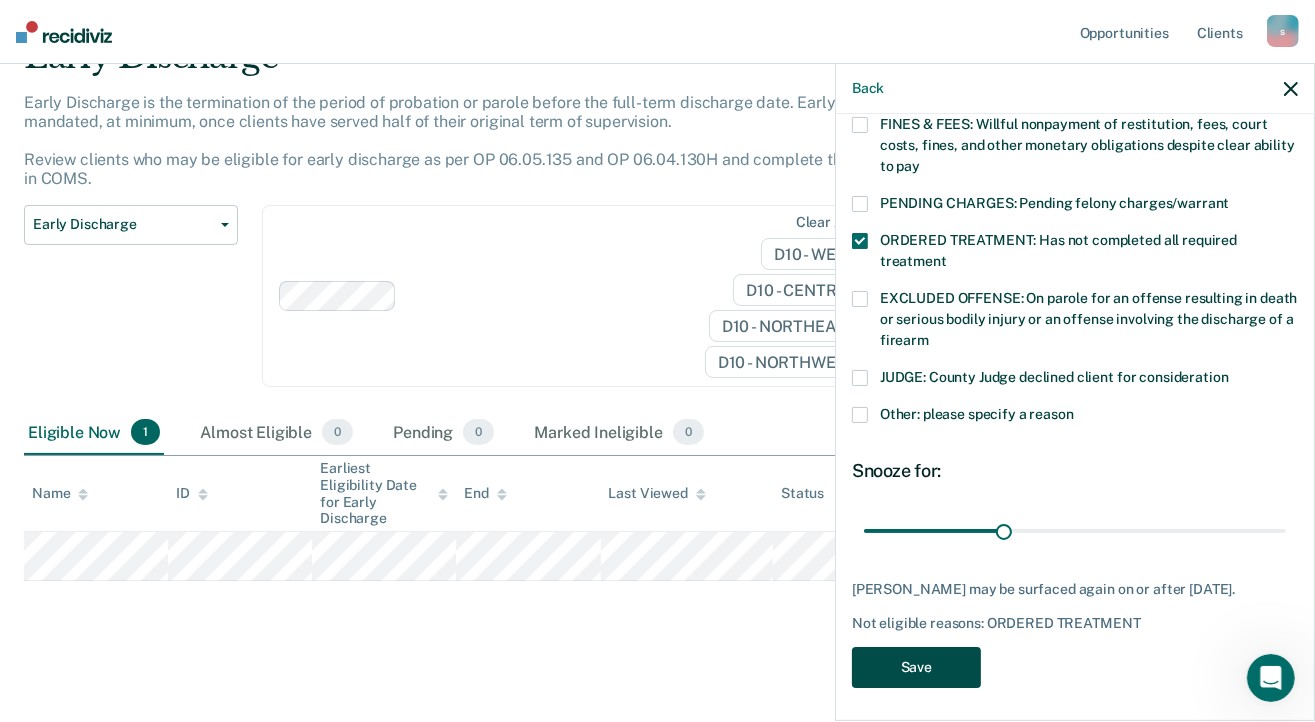 click on "Save" at bounding box center [916, 667] 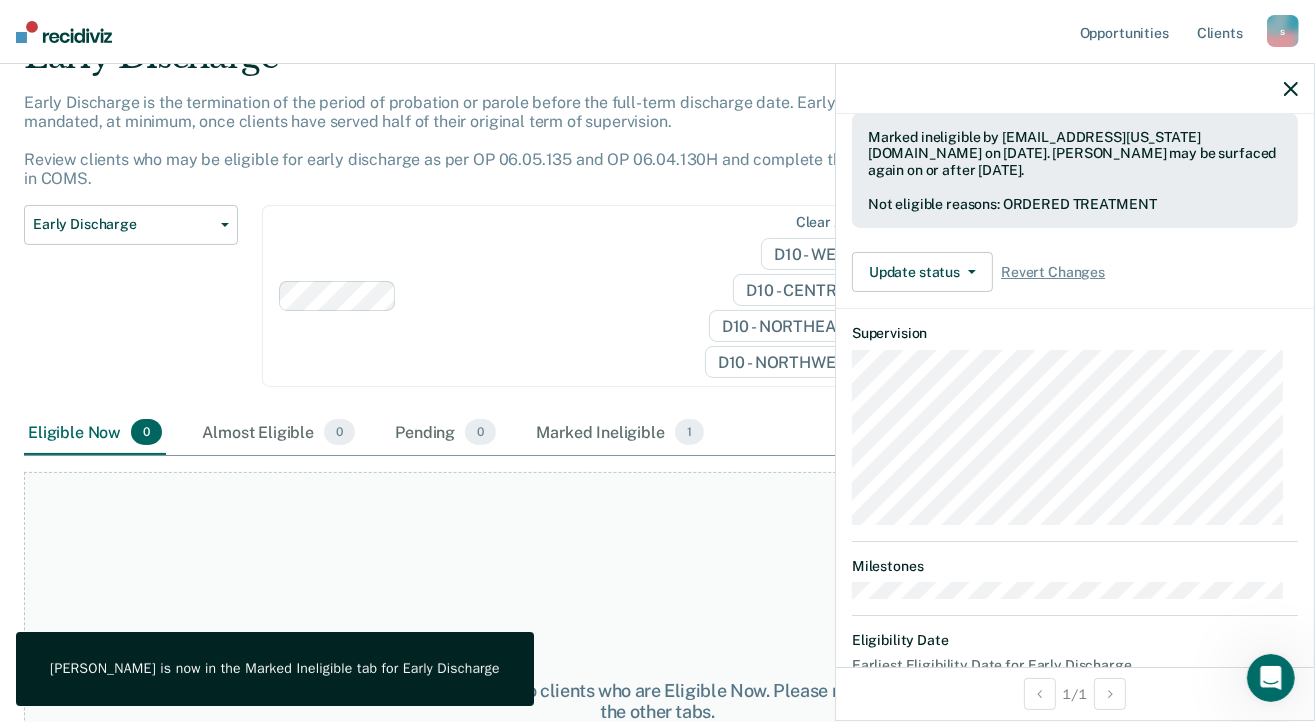 scroll, scrollTop: 692, scrollLeft: 0, axis: vertical 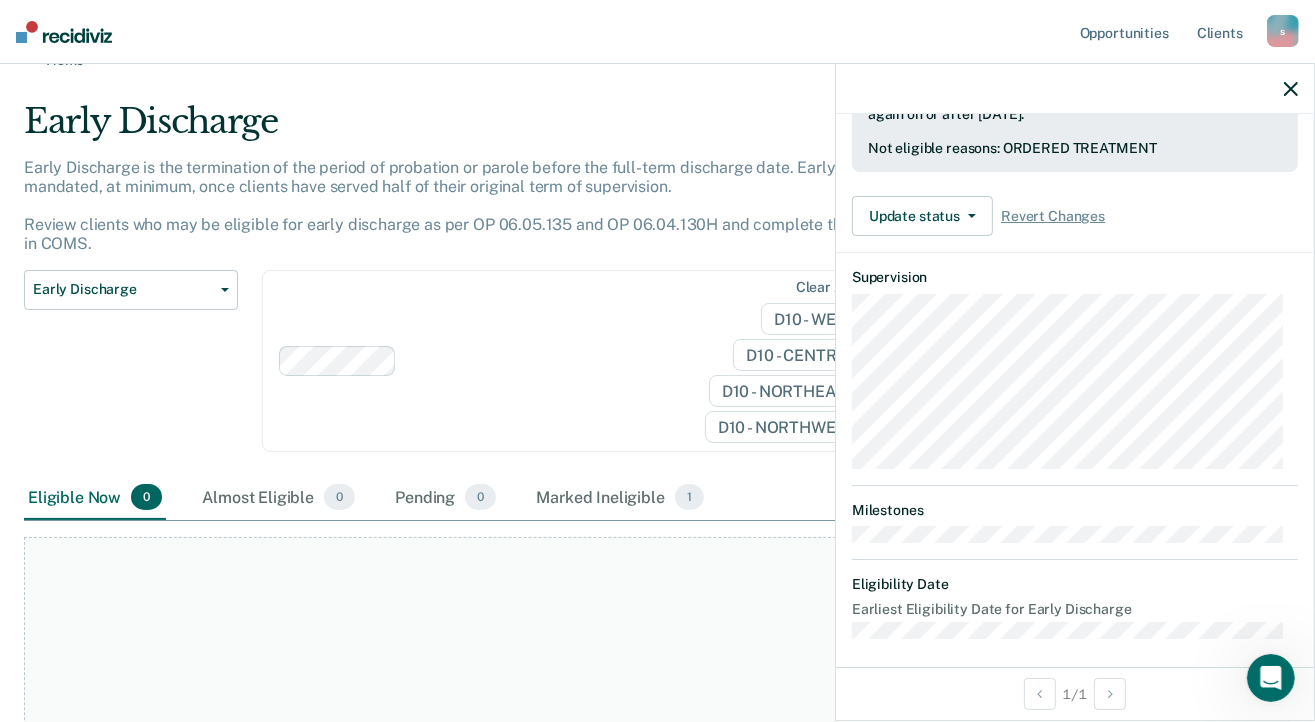 click at bounding box center (1075, 89) 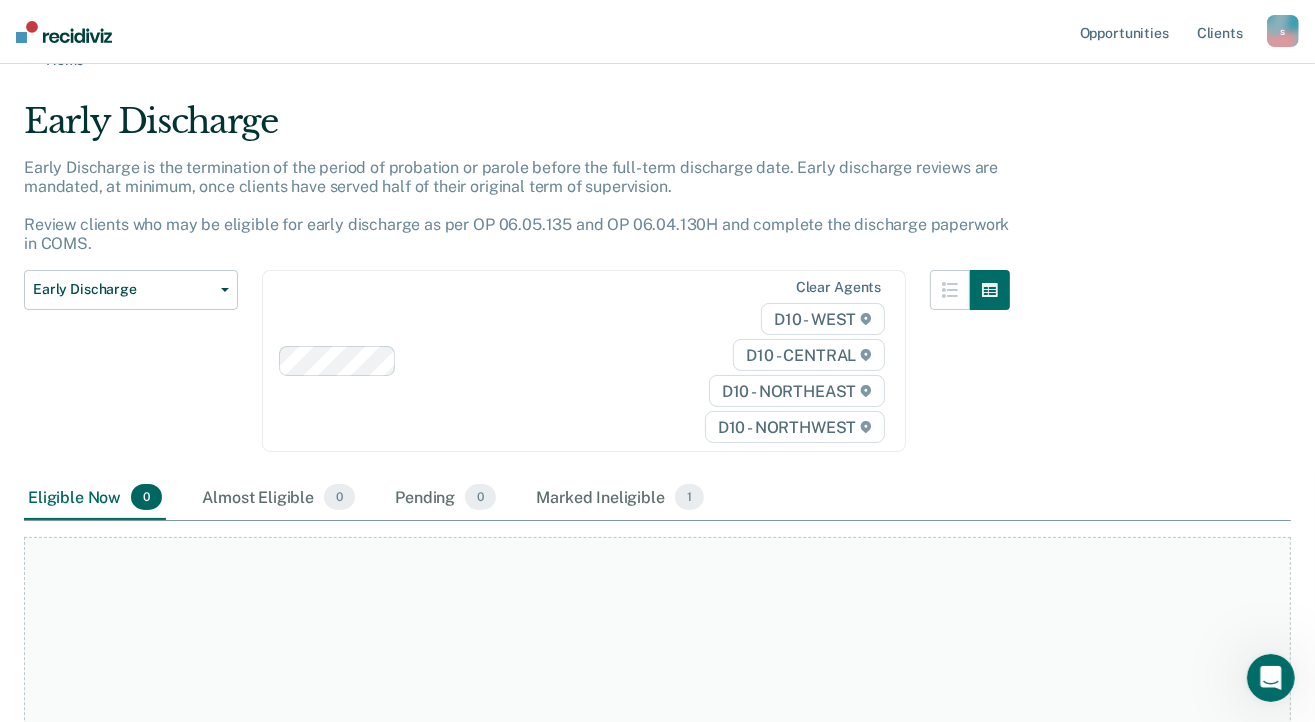 scroll, scrollTop: 0, scrollLeft: 0, axis: both 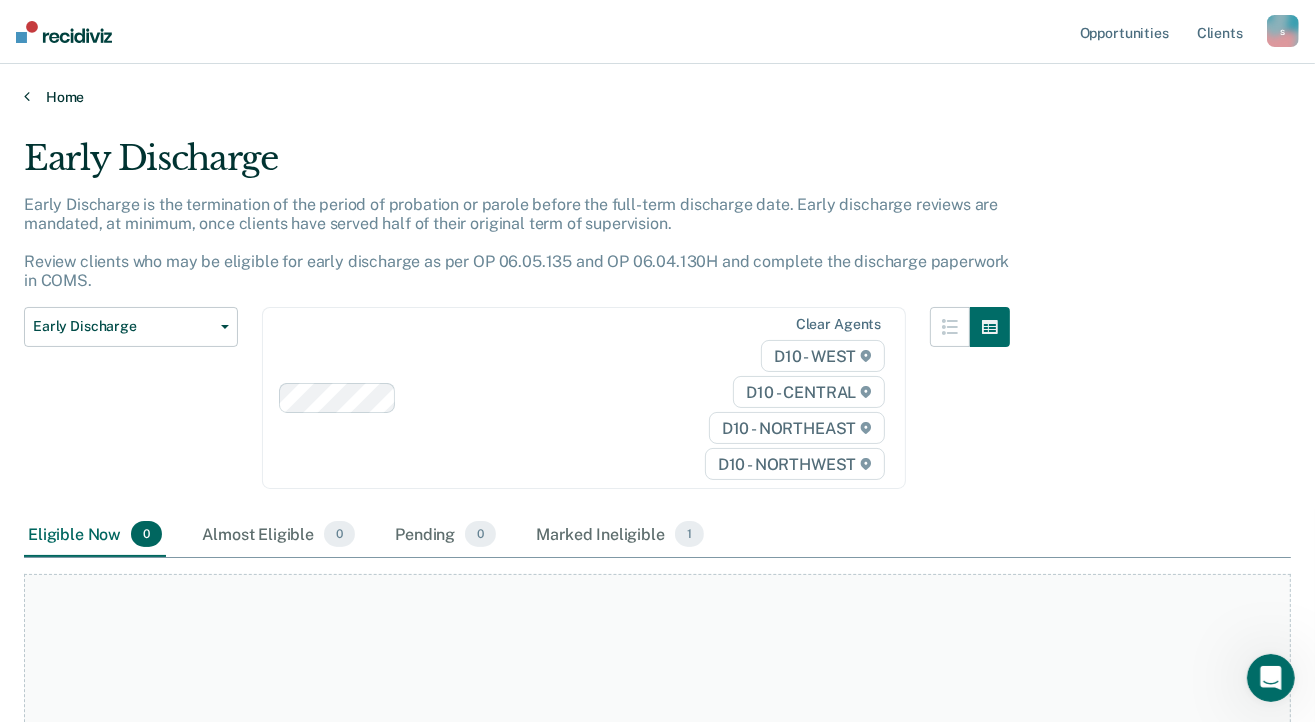 click on "Home" at bounding box center (657, 97) 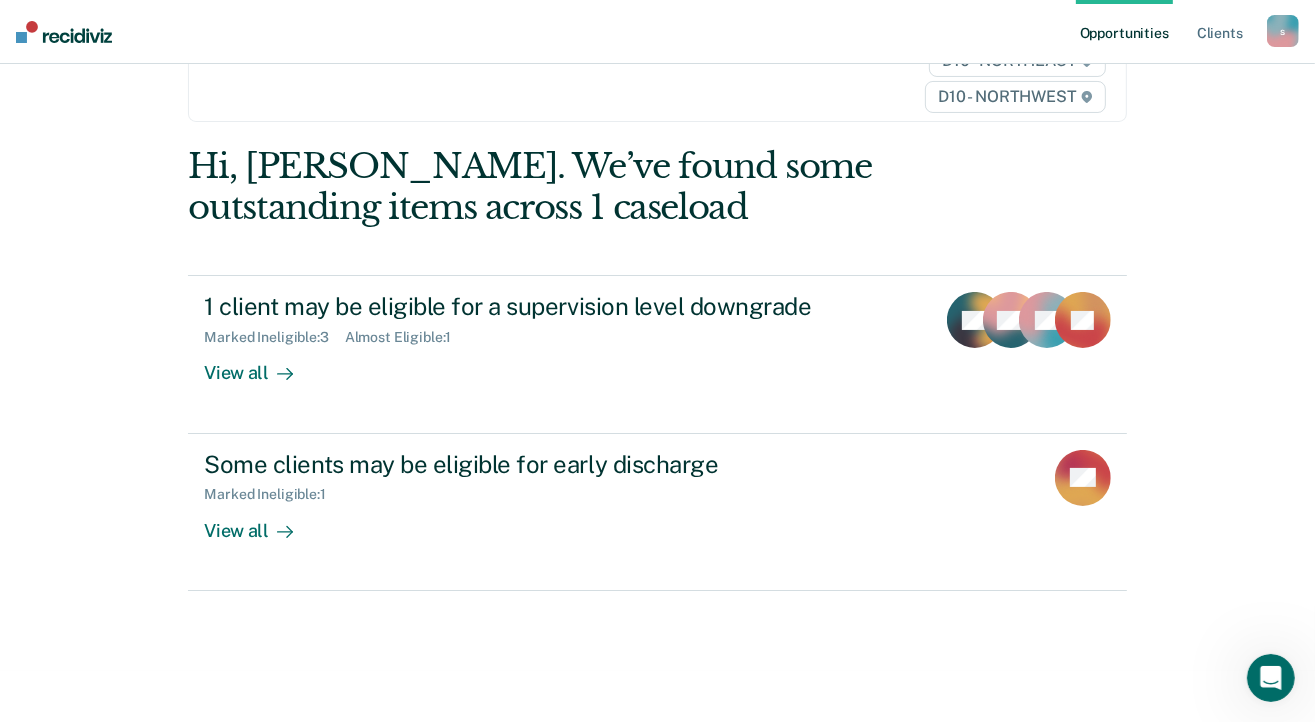 scroll, scrollTop: 183, scrollLeft: 0, axis: vertical 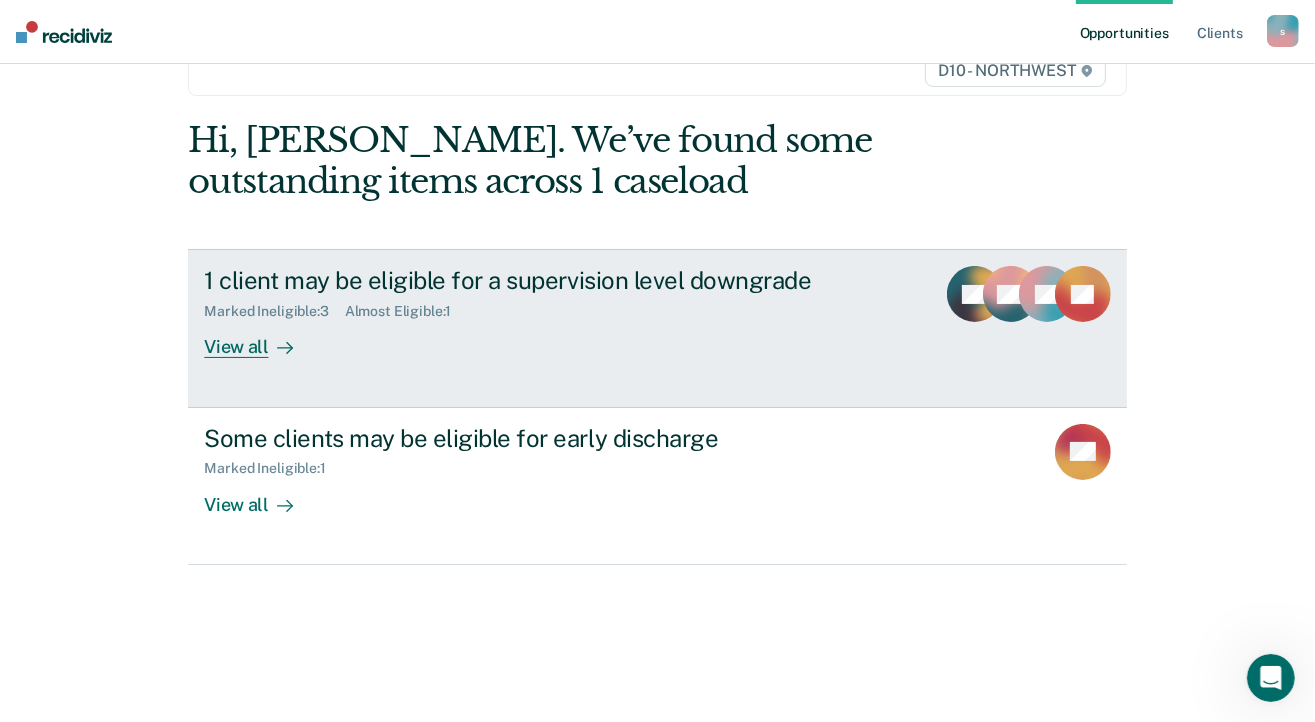 click on "View all" at bounding box center [260, 339] 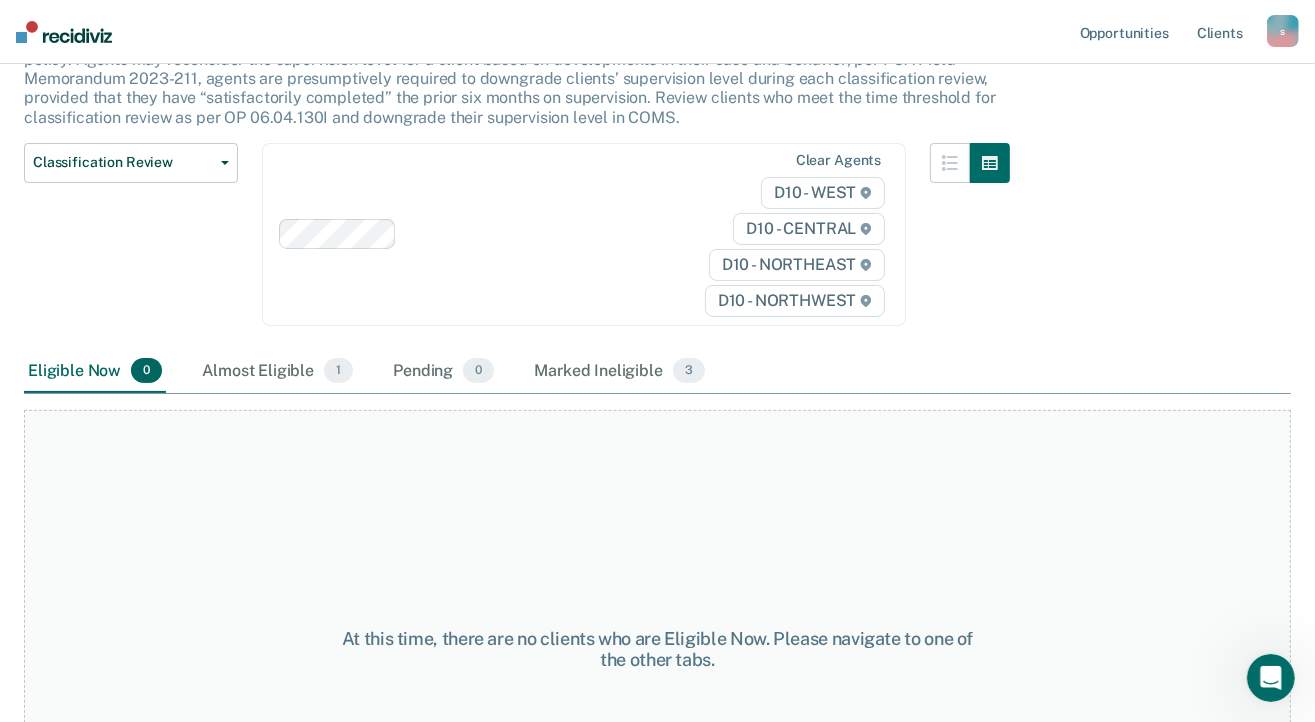 scroll, scrollTop: 0, scrollLeft: 0, axis: both 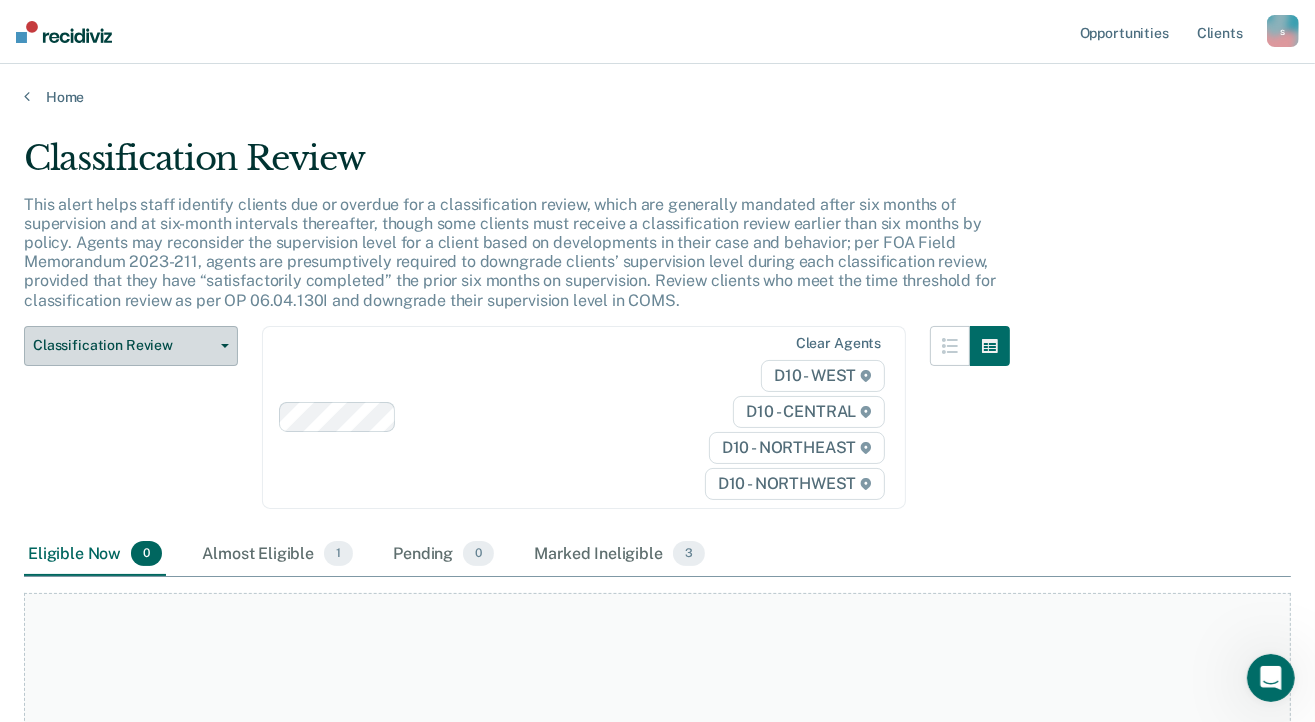 click on "Classification Review" at bounding box center (131, 346) 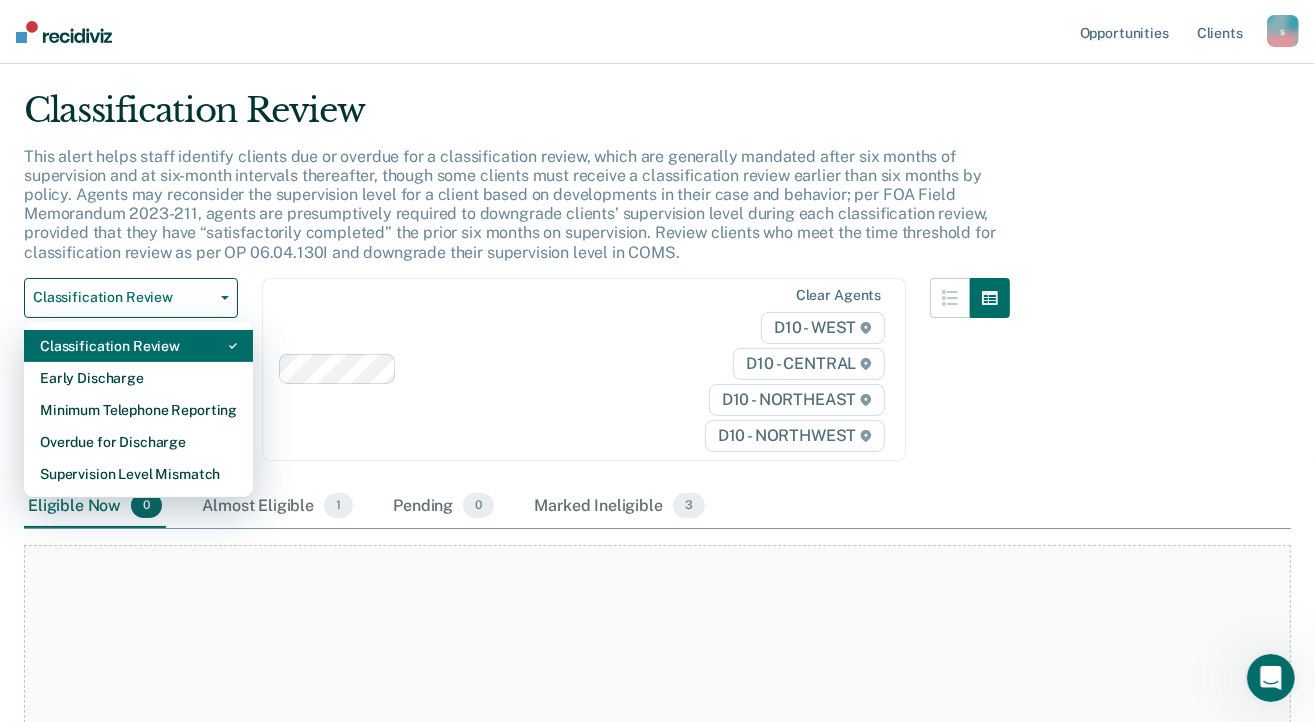 scroll, scrollTop: 42, scrollLeft: 0, axis: vertical 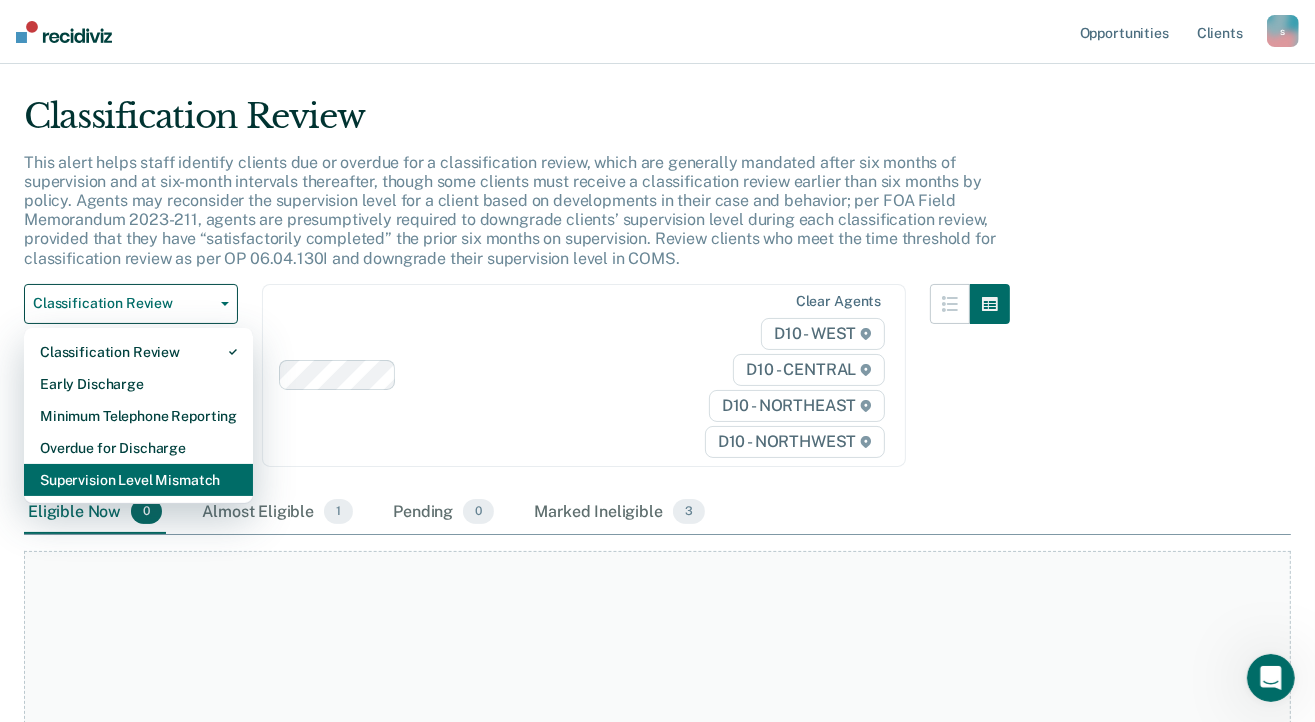 click on "Supervision Level Mismatch" at bounding box center [138, 480] 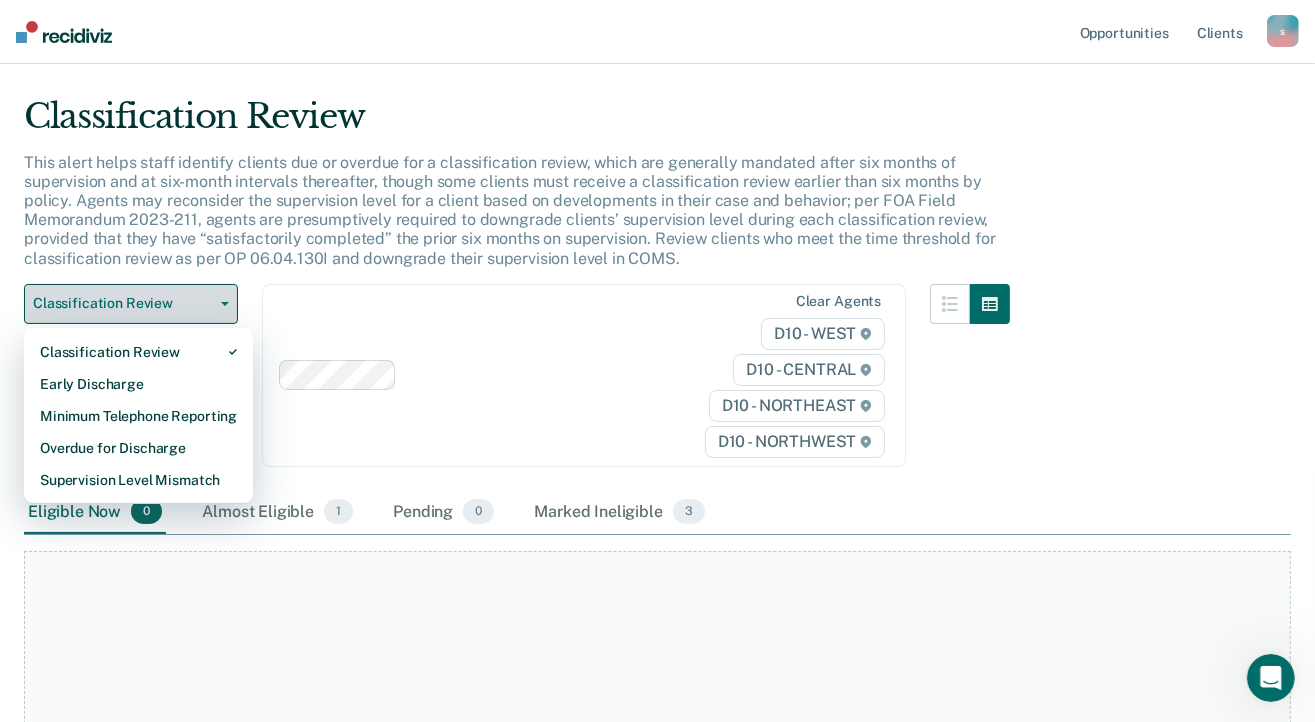 scroll, scrollTop: 0, scrollLeft: 0, axis: both 